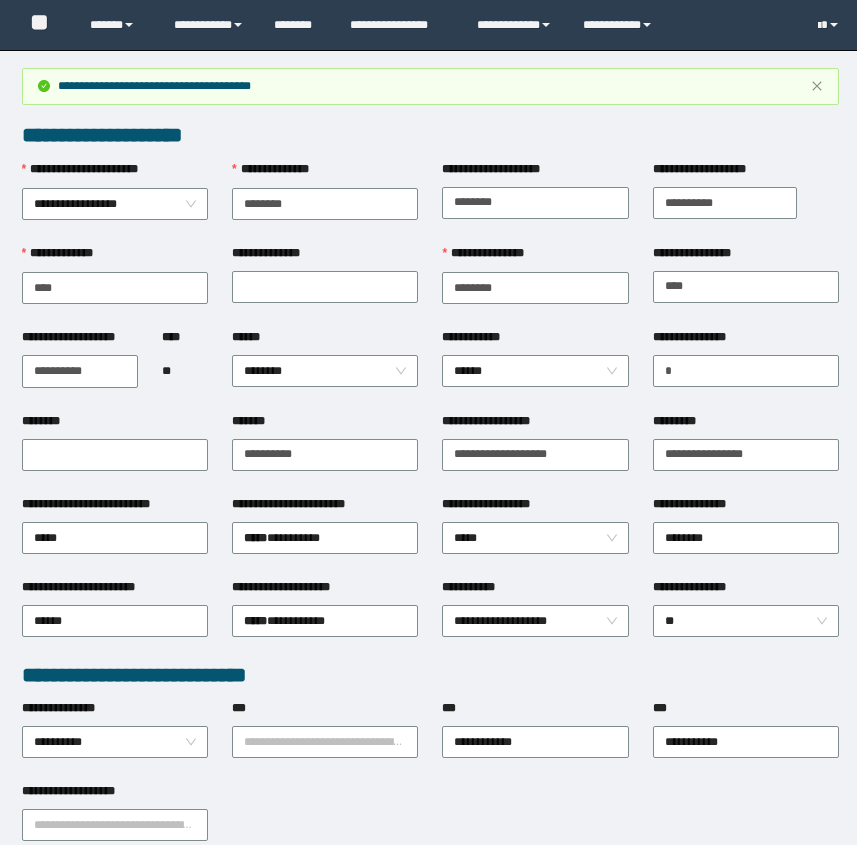 scroll, scrollTop: 909, scrollLeft: 0, axis: vertical 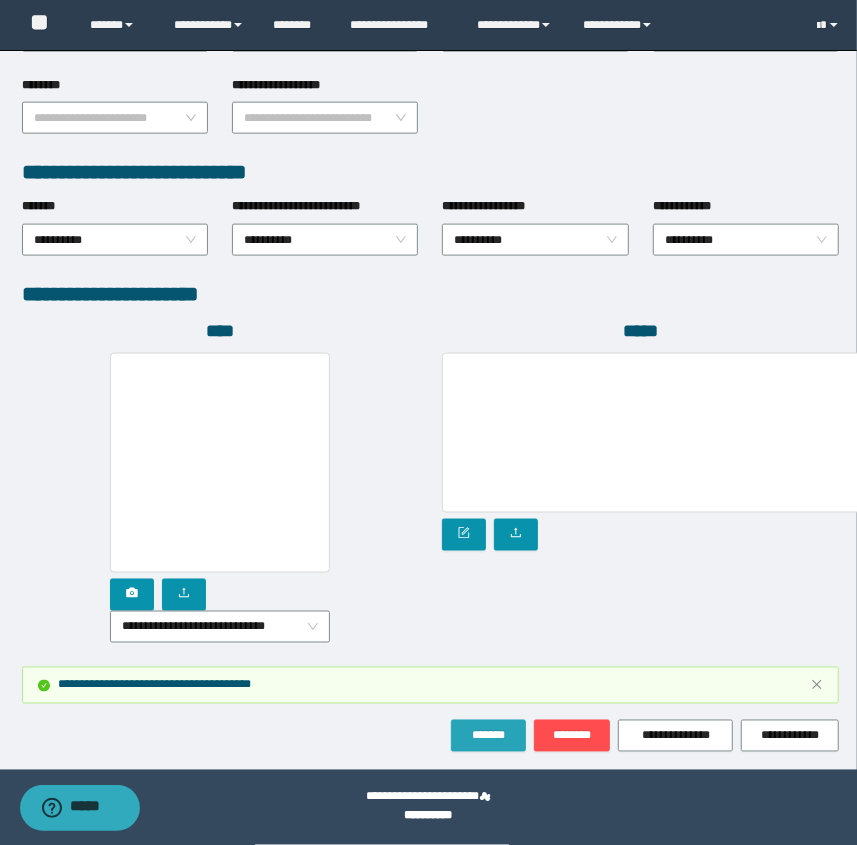 click on "*******" at bounding box center (488, 736) 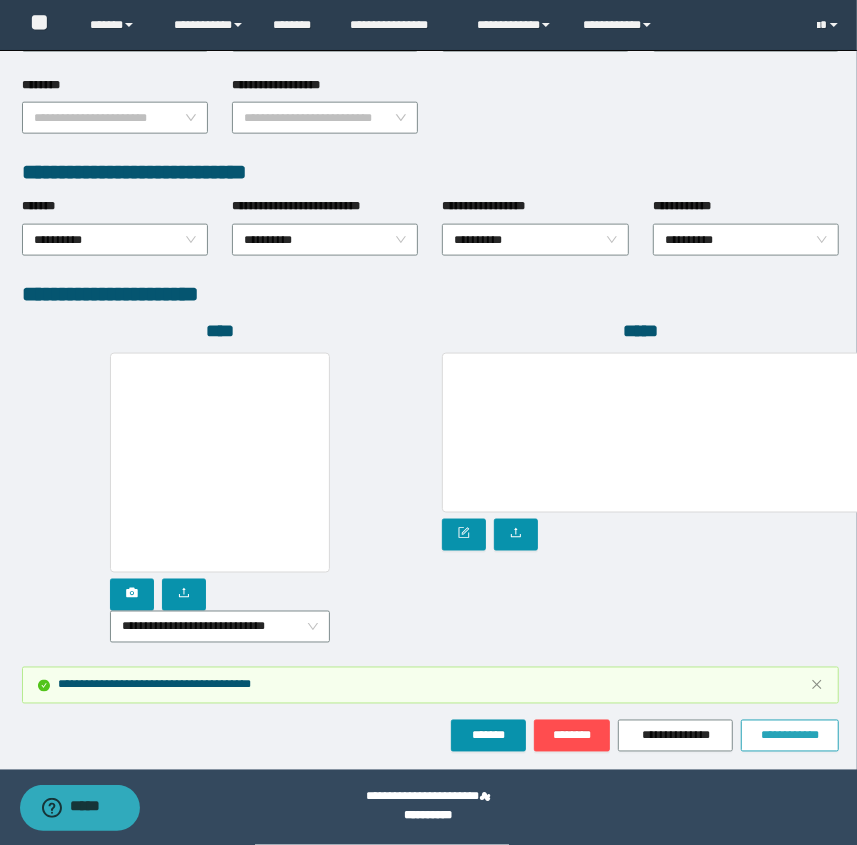 click on "**********" at bounding box center [790, 736] 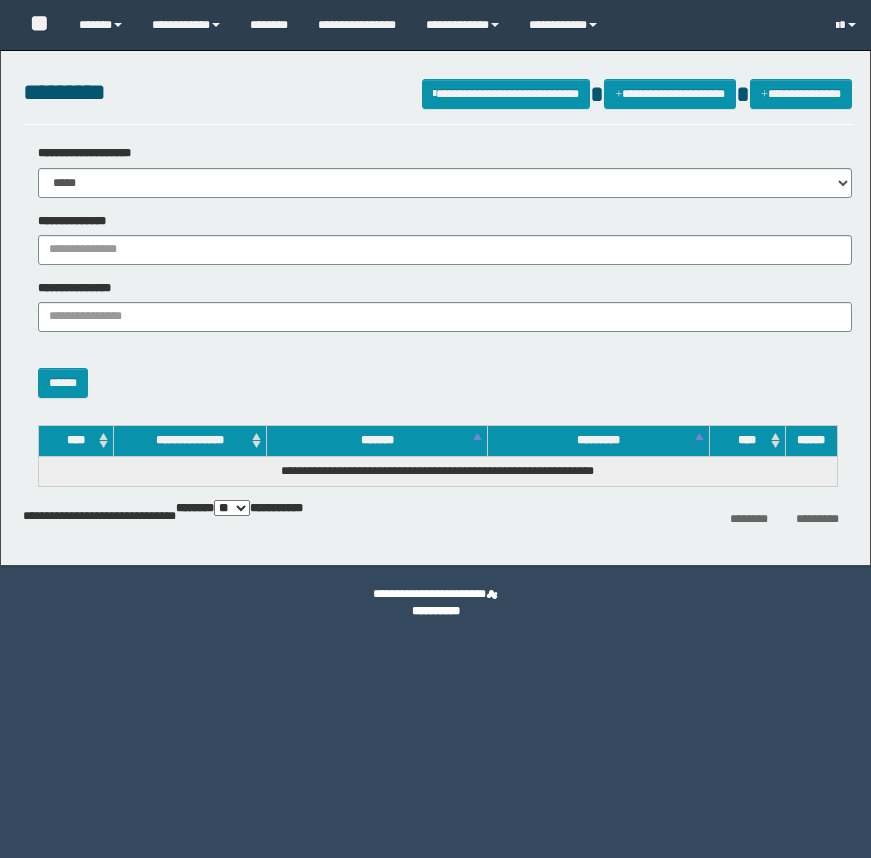 scroll, scrollTop: 0, scrollLeft: 0, axis: both 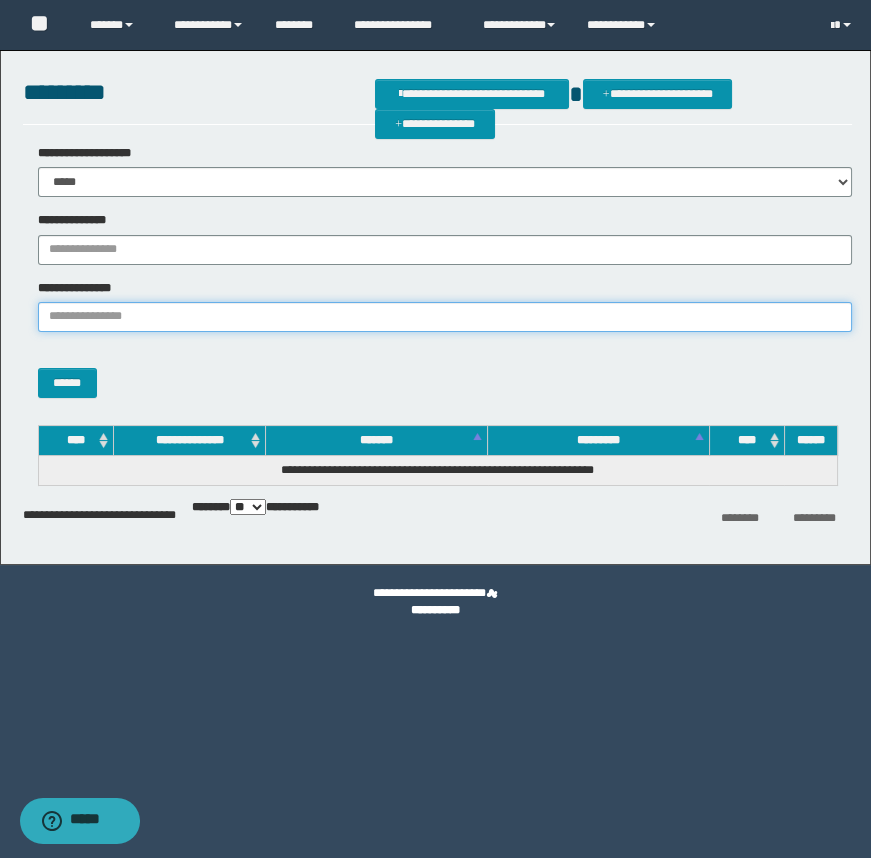 click on "**********" at bounding box center [445, 317] 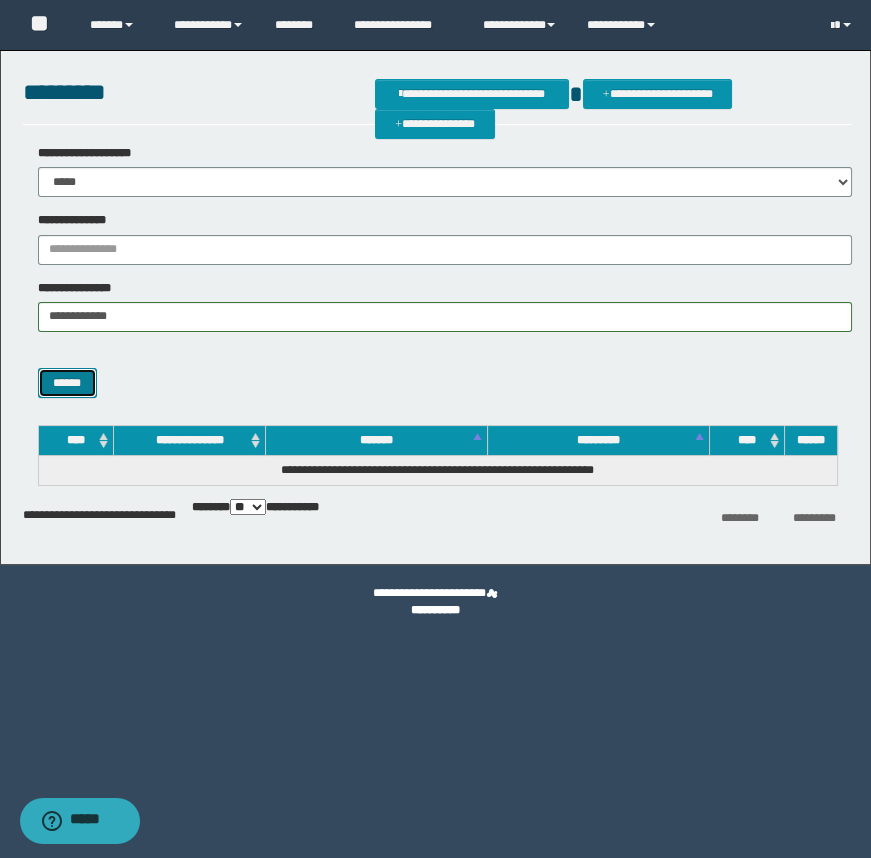 click on "******" at bounding box center [67, 383] 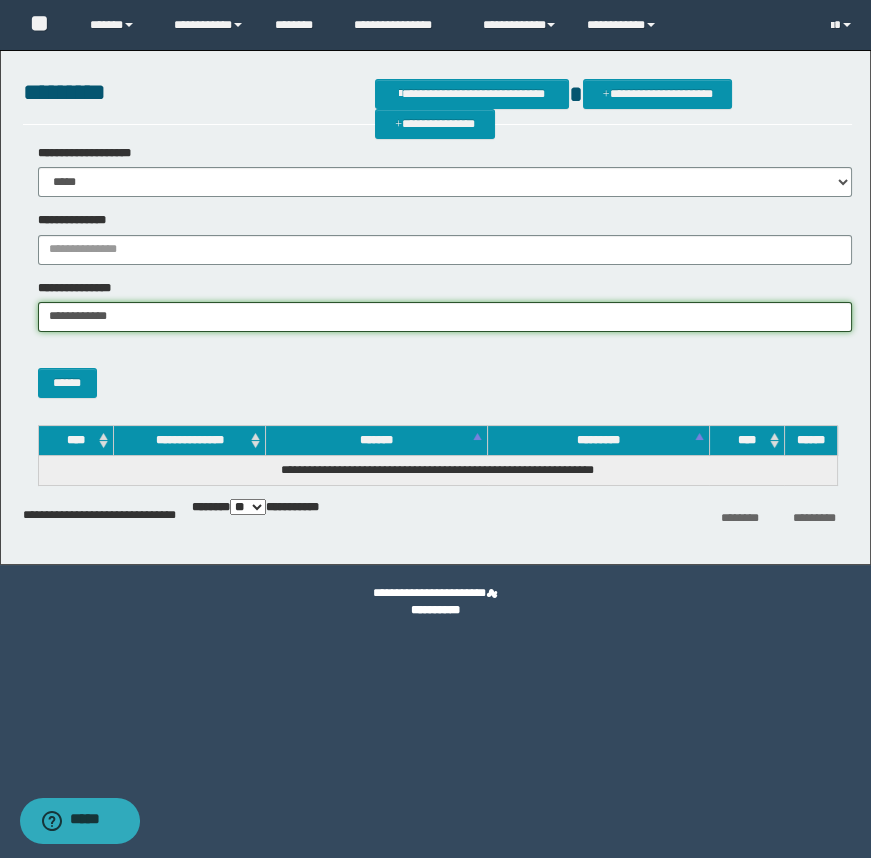 click on "**********" at bounding box center (445, 317) 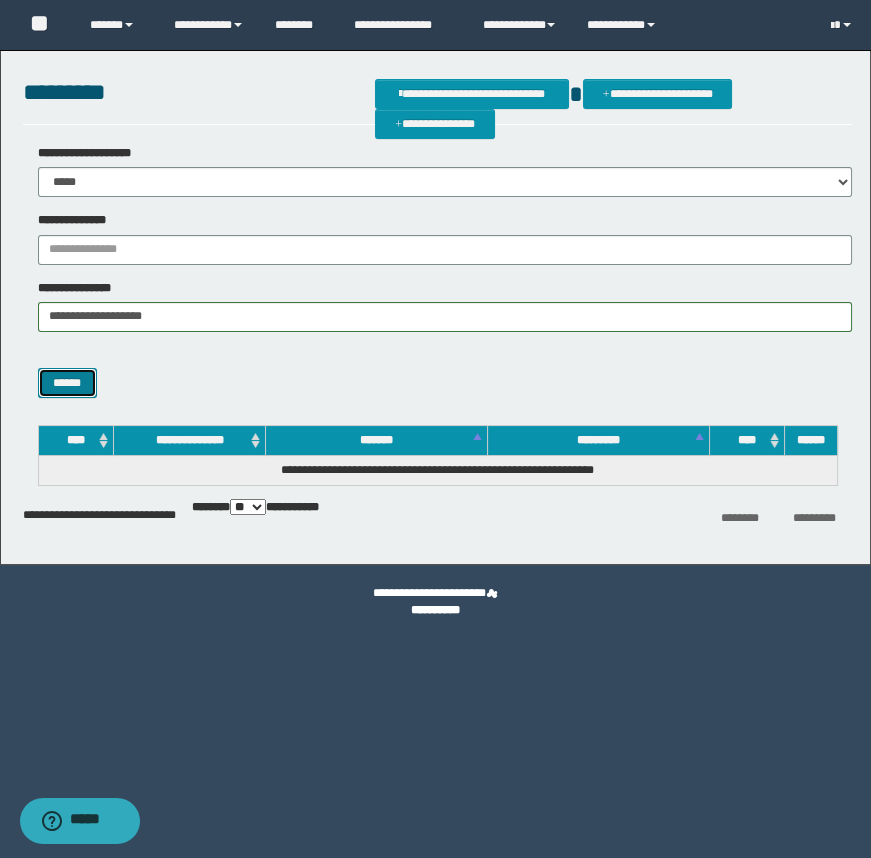 click on "******" at bounding box center (67, 383) 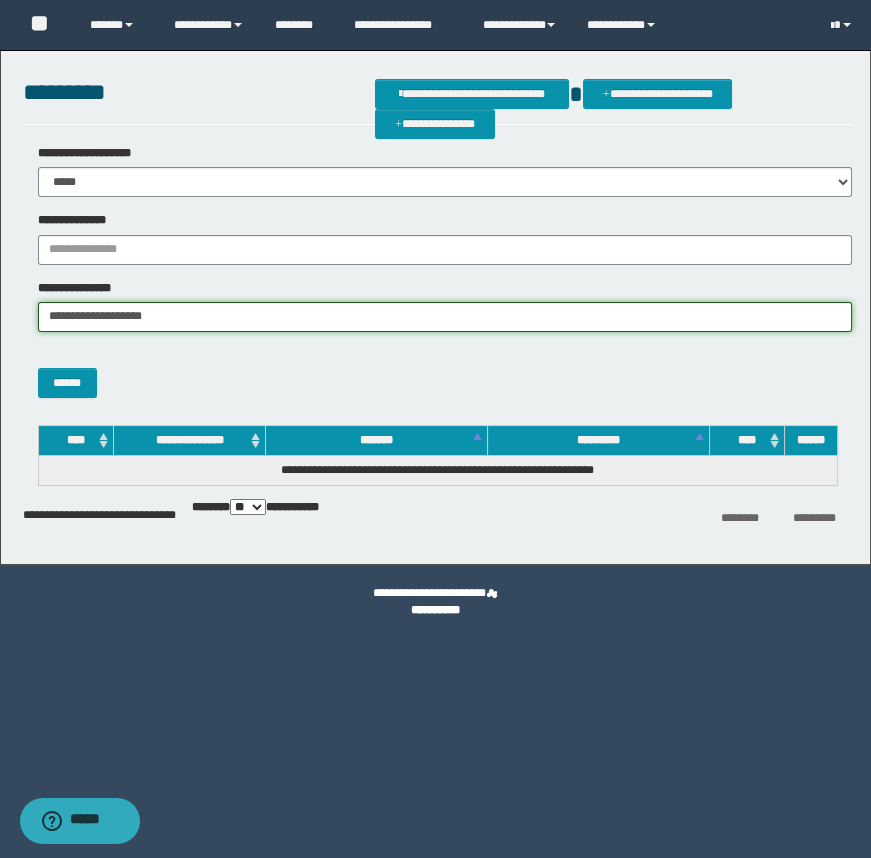 drag, startPoint x: 91, startPoint y: 311, endPoint x: 203, endPoint y: 320, distance: 112.36102 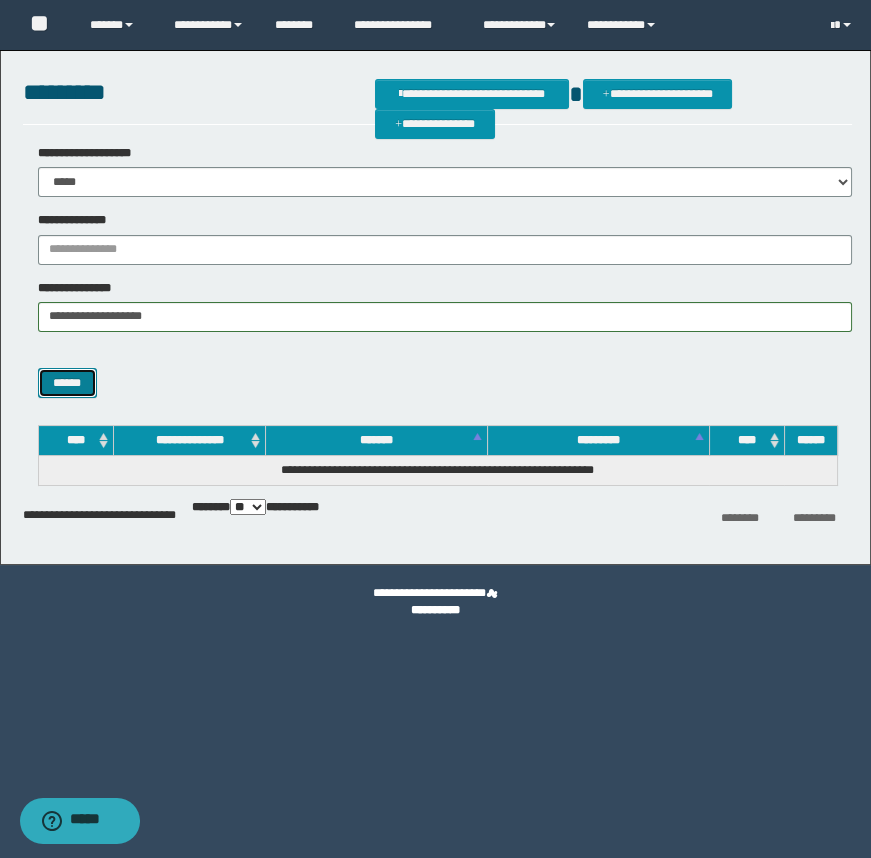 click on "******" at bounding box center [67, 383] 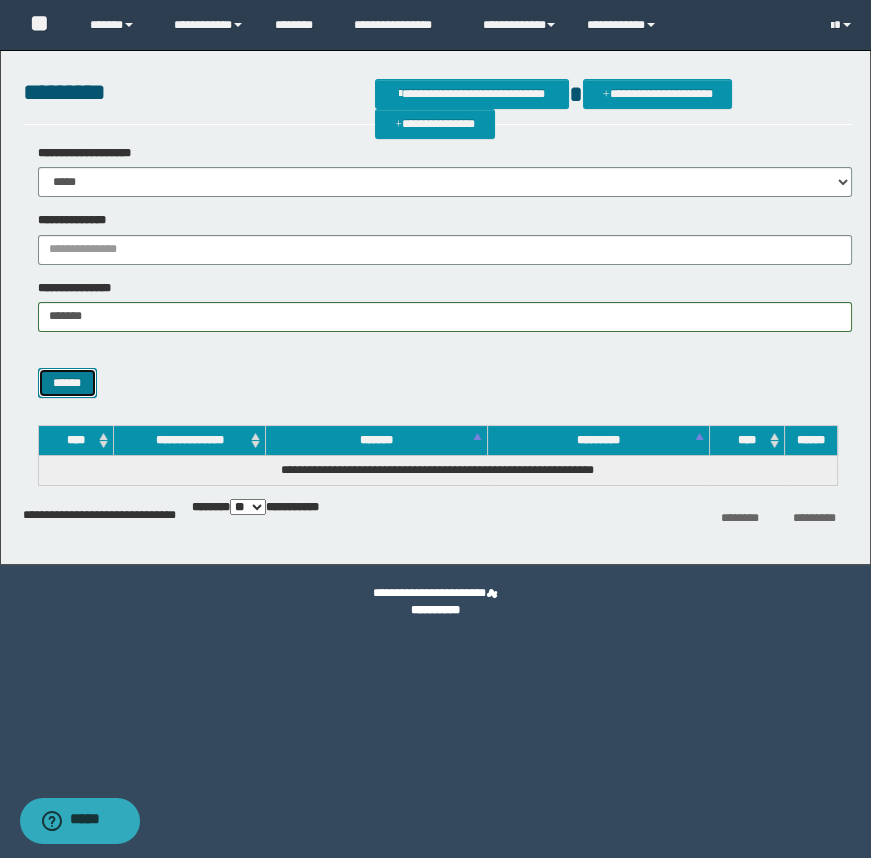 click on "******" at bounding box center (67, 383) 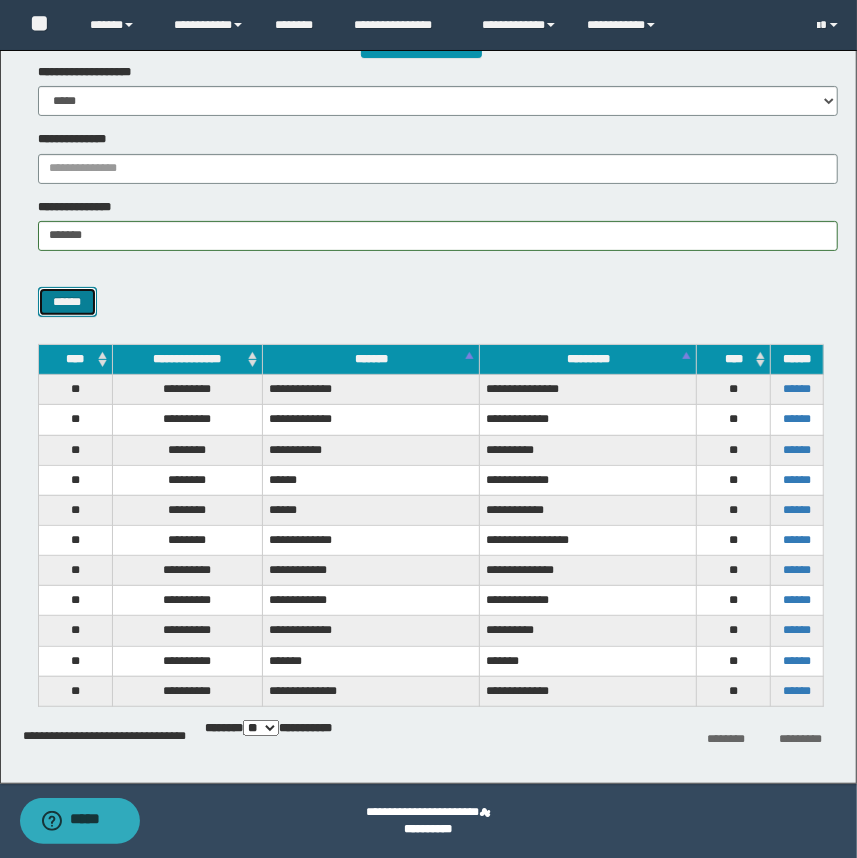 scroll, scrollTop: 82, scrollLeft: 0, axis: vertical 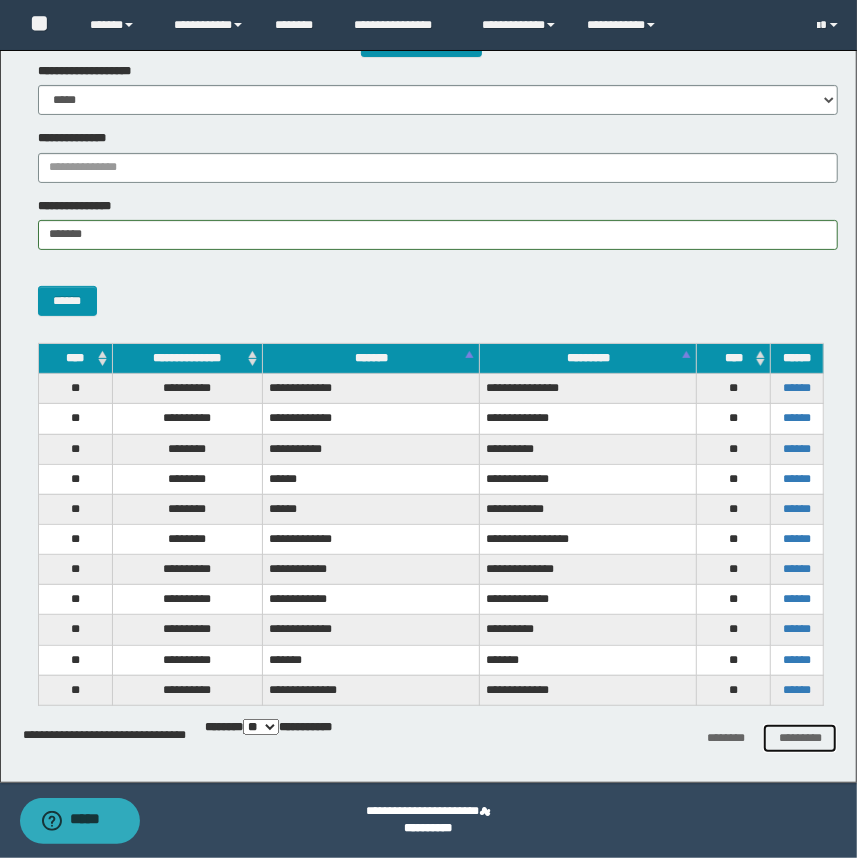 click on "*********" at bounding box center (800, 738) 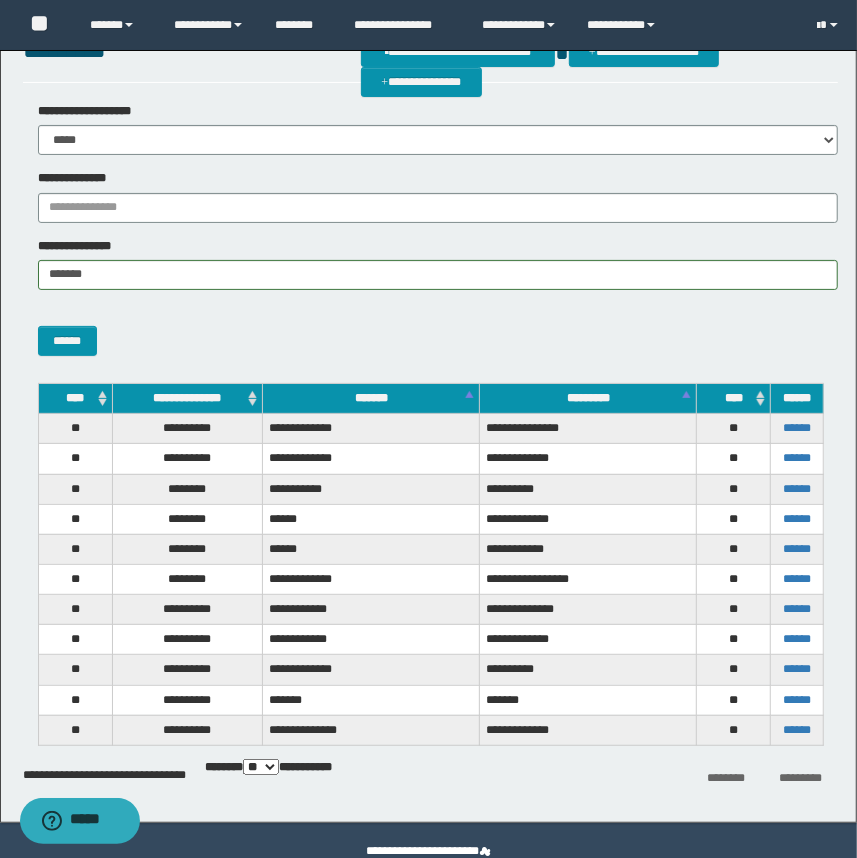 scroll, scrollTop: 82, scrollLeft: 0, axis: vertical 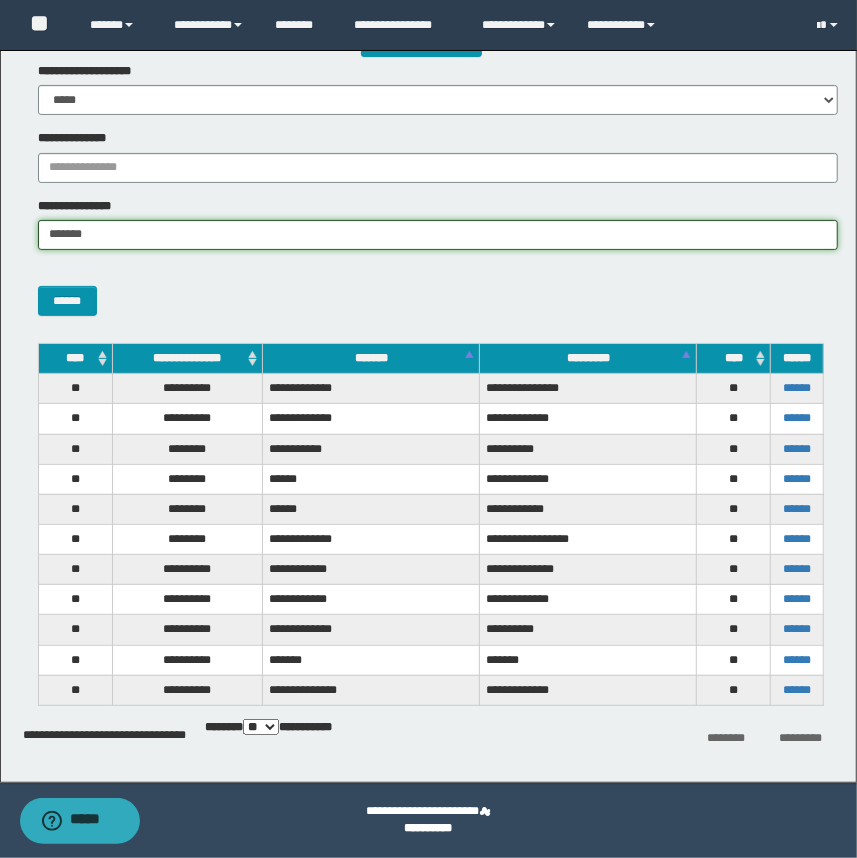 click on "******" at bounding box center (438, 235) 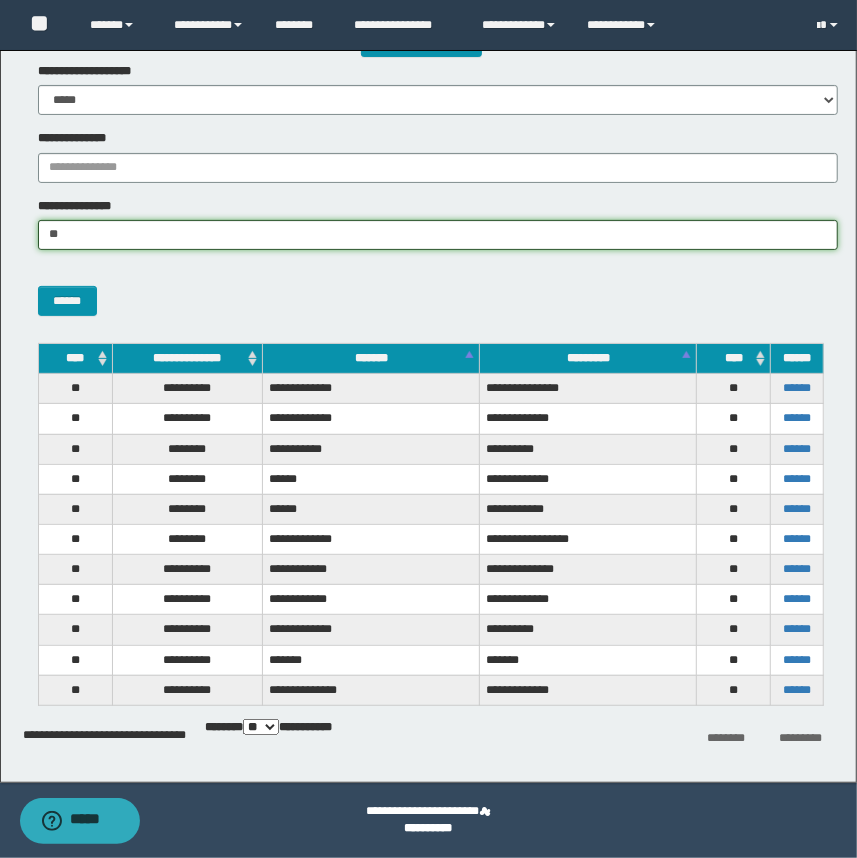 type on "*" 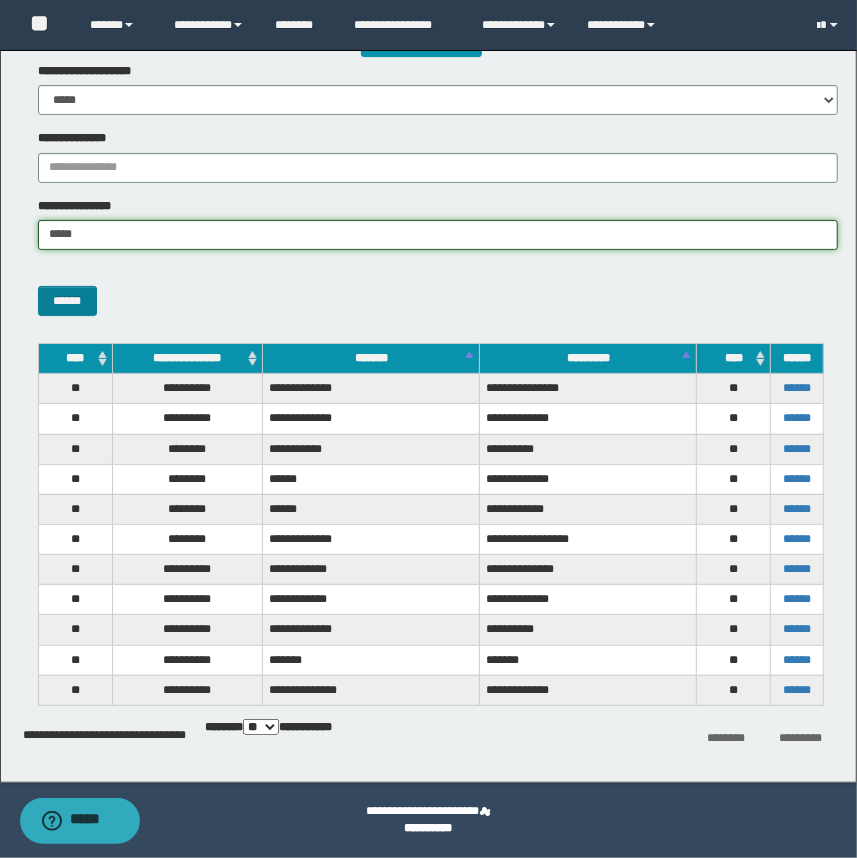 type on "*****" 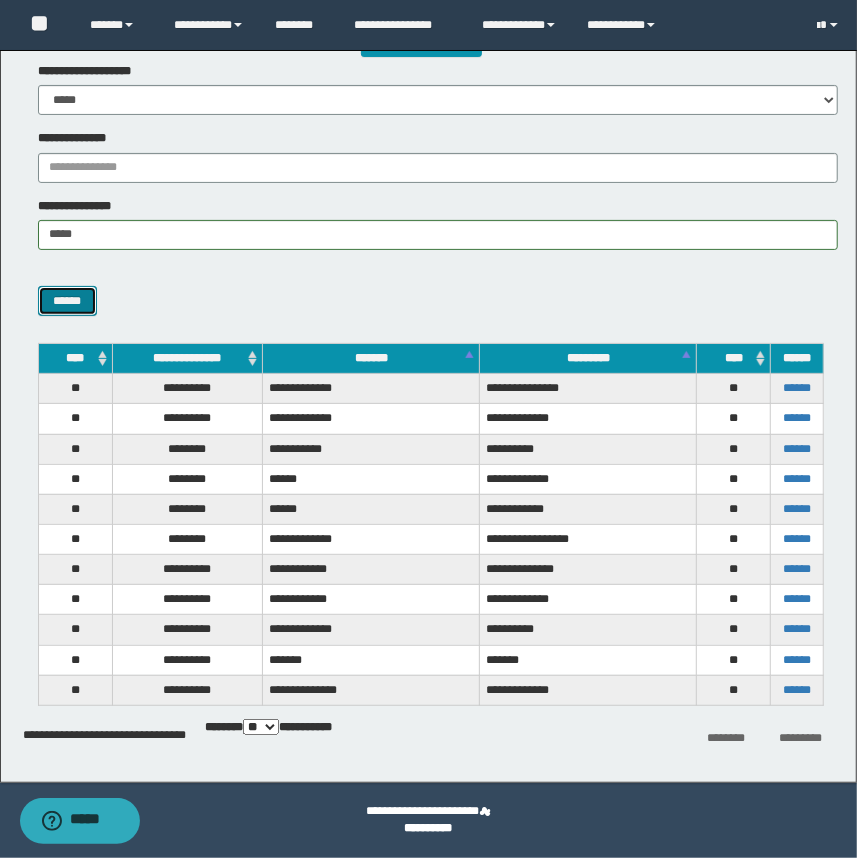 click on "******" at bounding box center (67, 301) 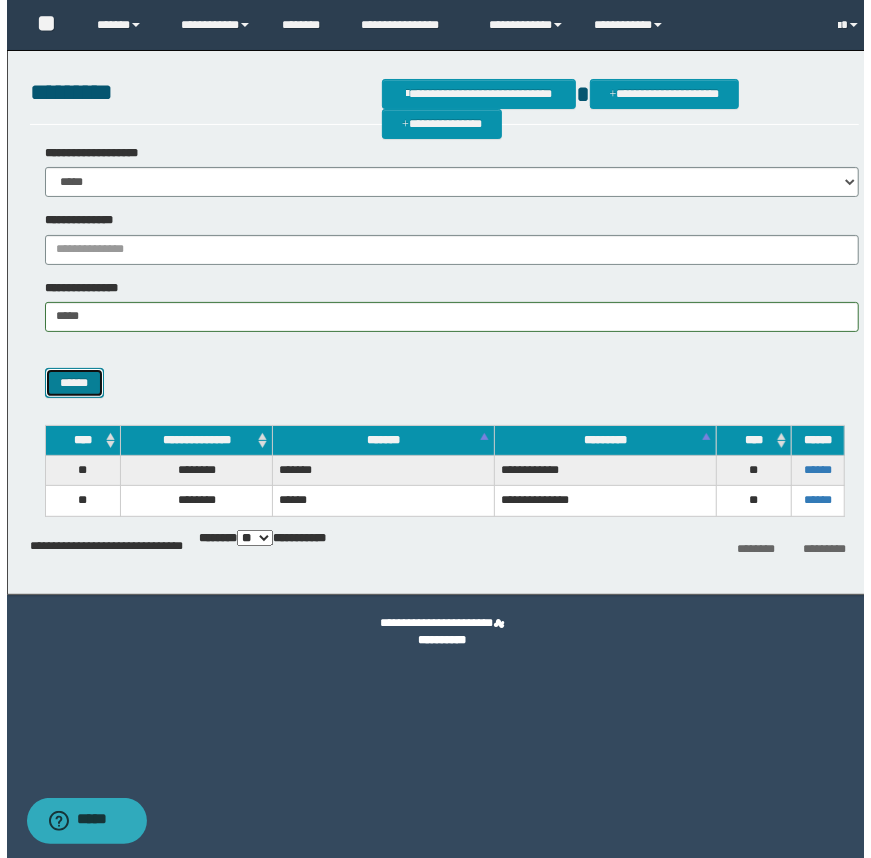 scroll, scrollTop: 0, scrollLeft: 0, axis: both 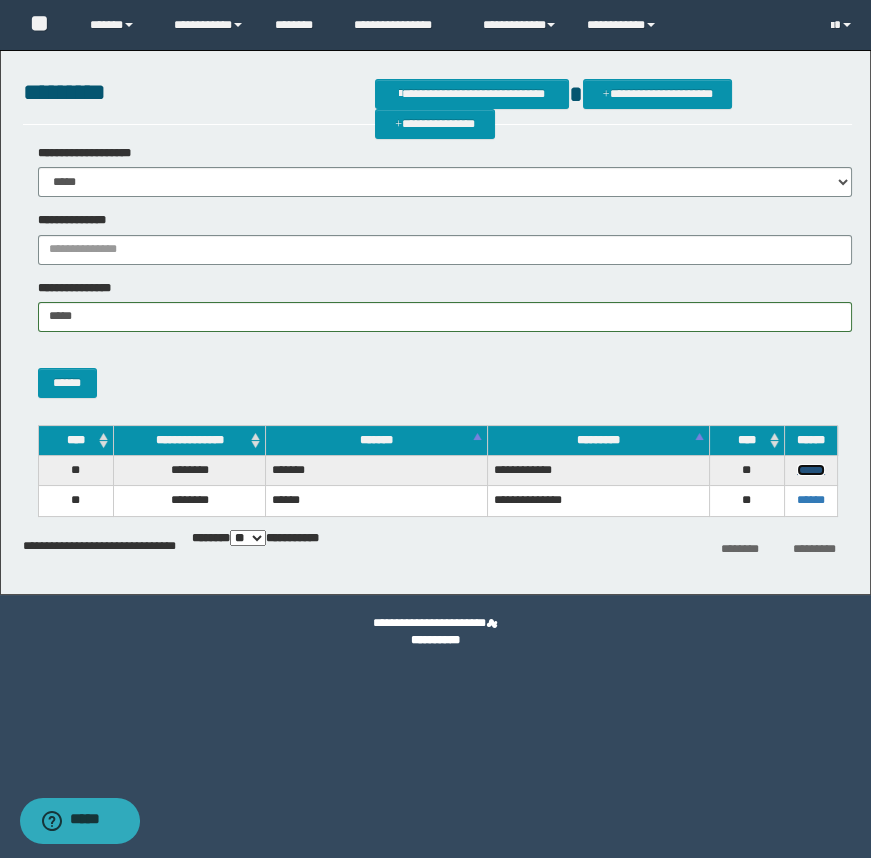 click on "******" at bounding box center [811, 470] 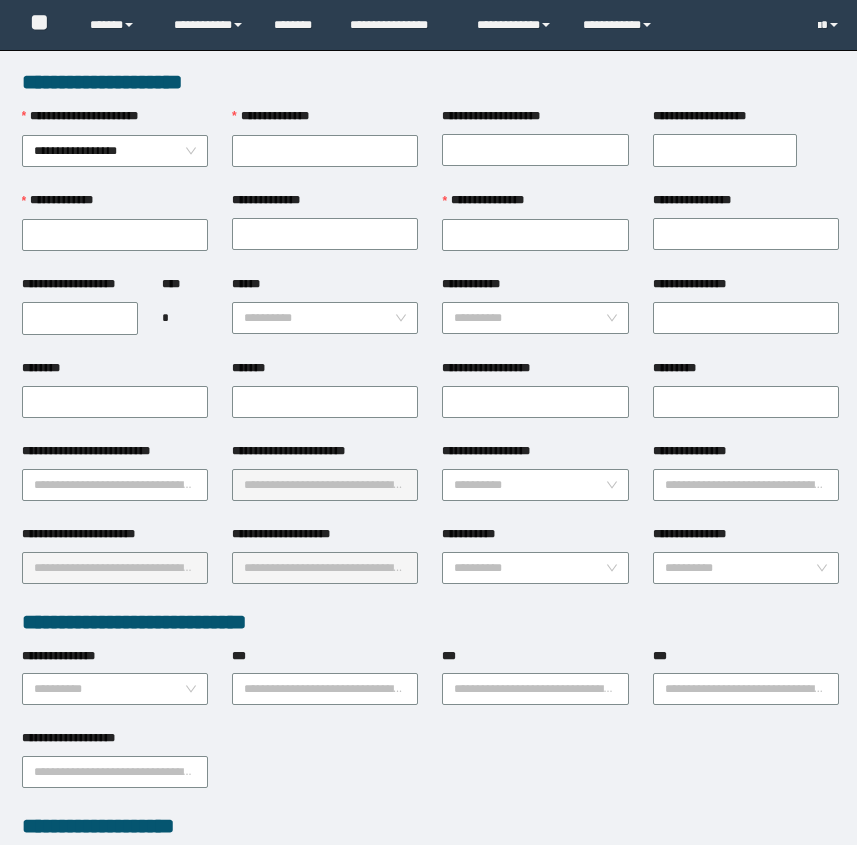 scroll, scrollTop: 0, scrollLeft: 0, axis: both 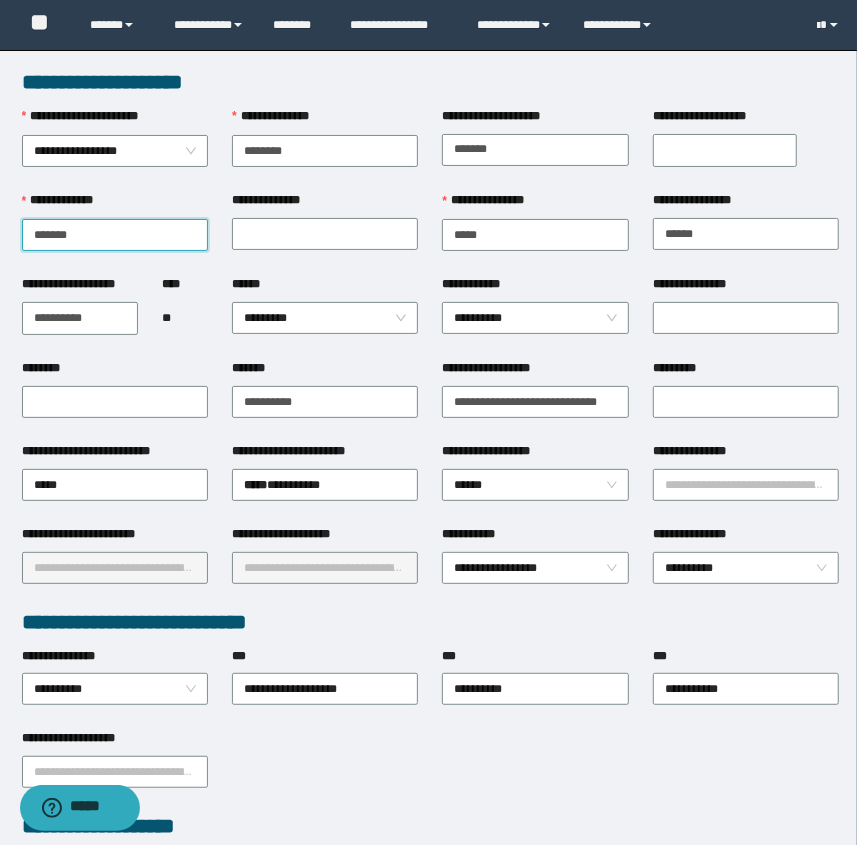 click on "**********" at bounding box center (115, 235) 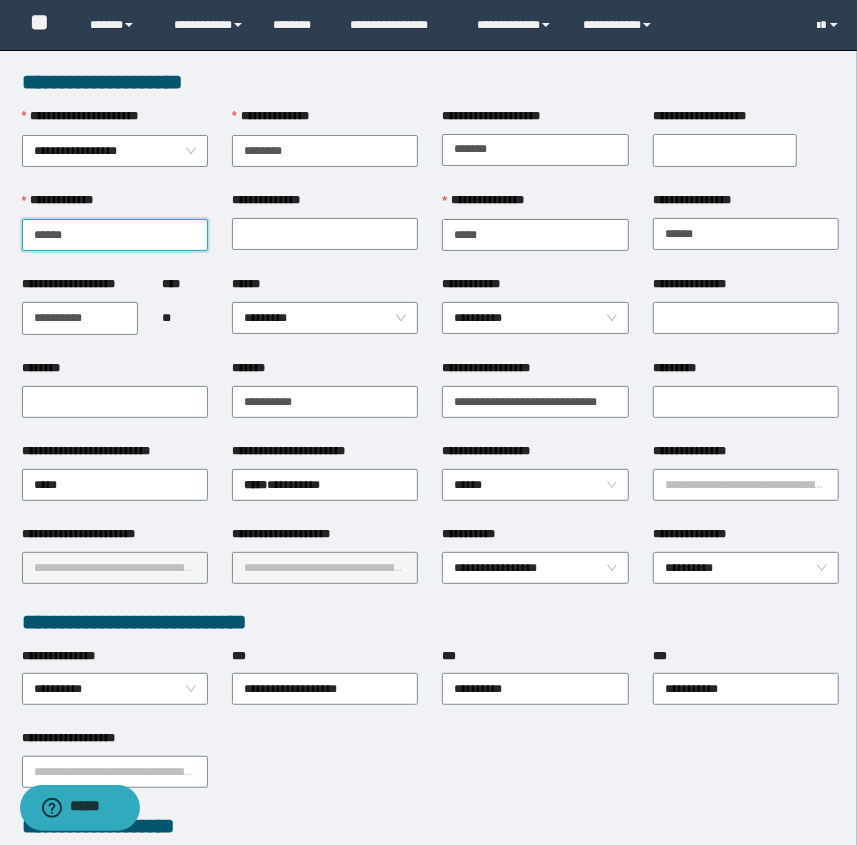 type on "******" 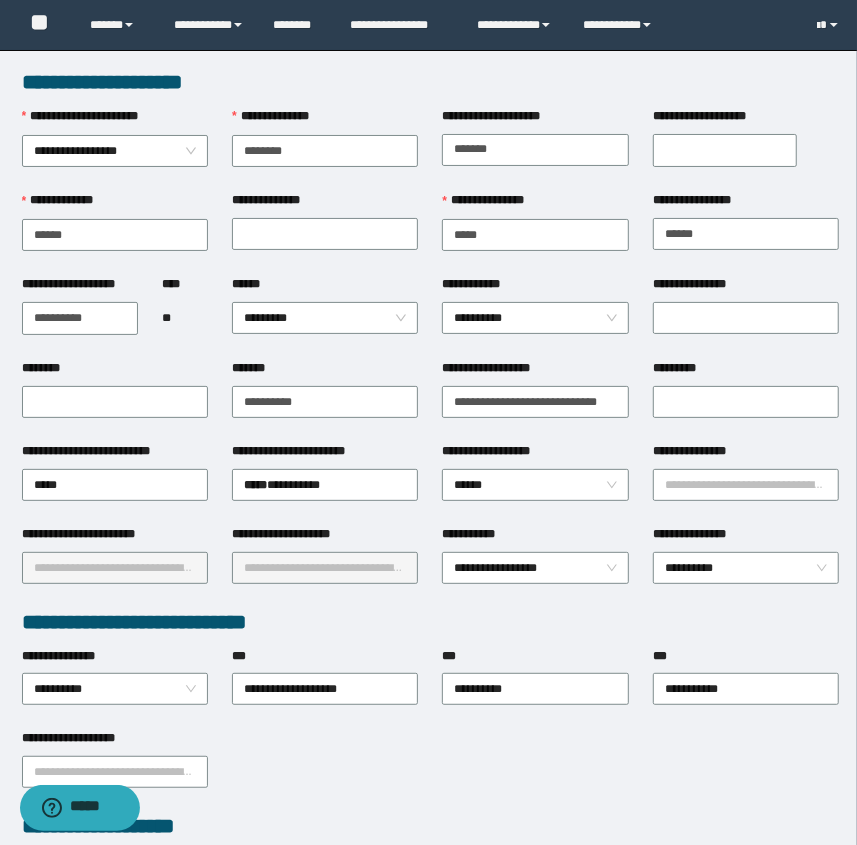 click on "**********" at bounding box center [535, 149] 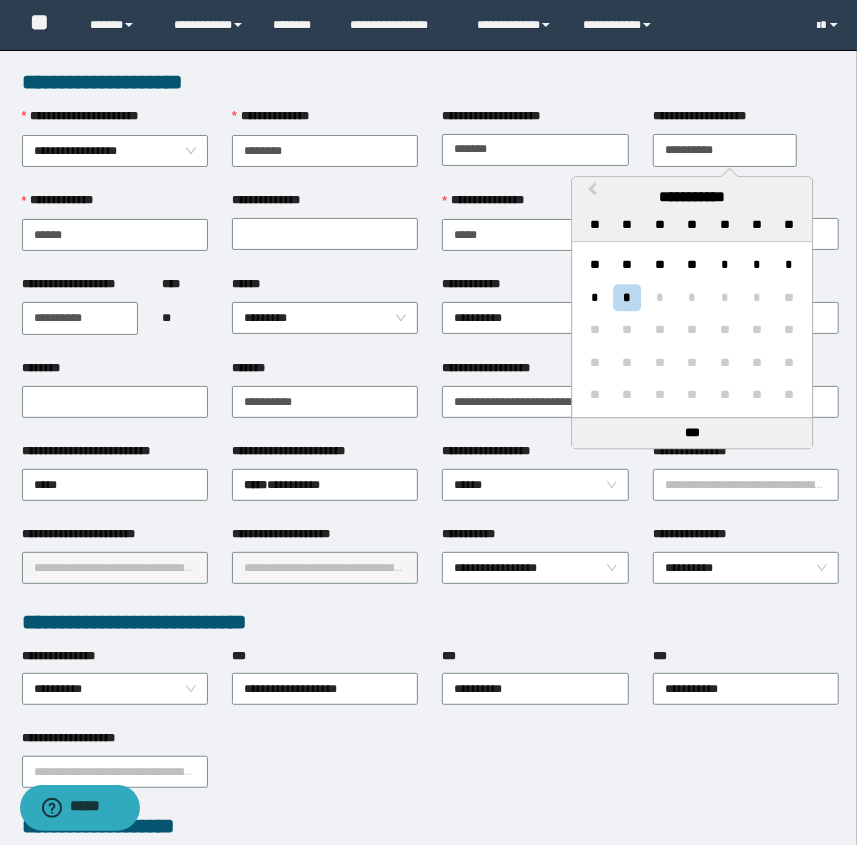 click on "**********" at bounding box center [725, 150] 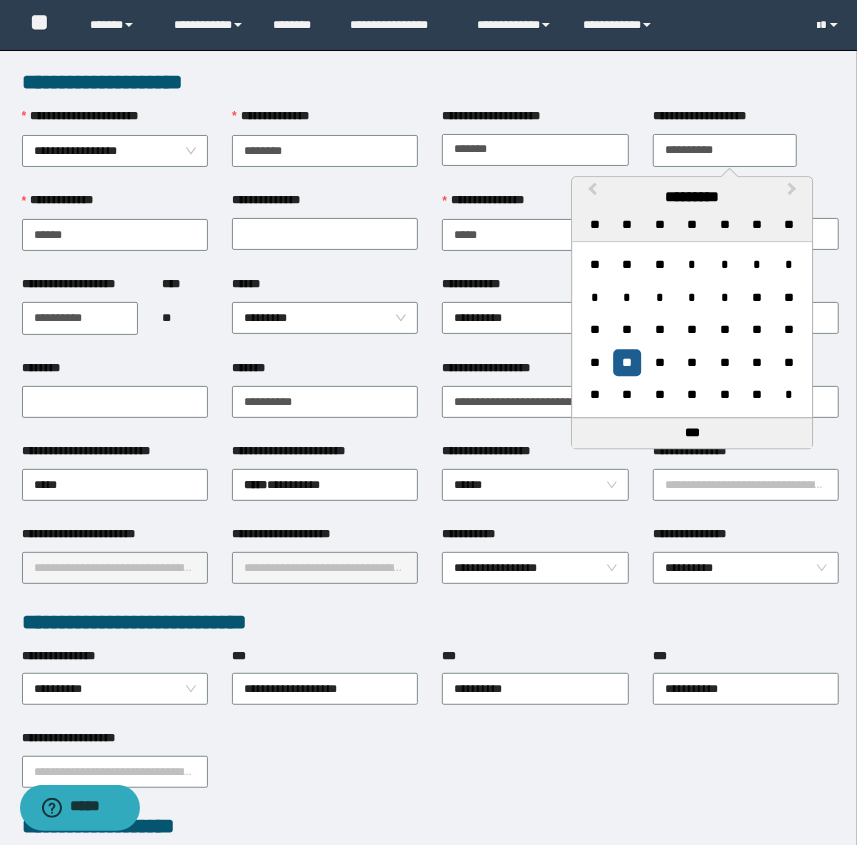 type on "**********" 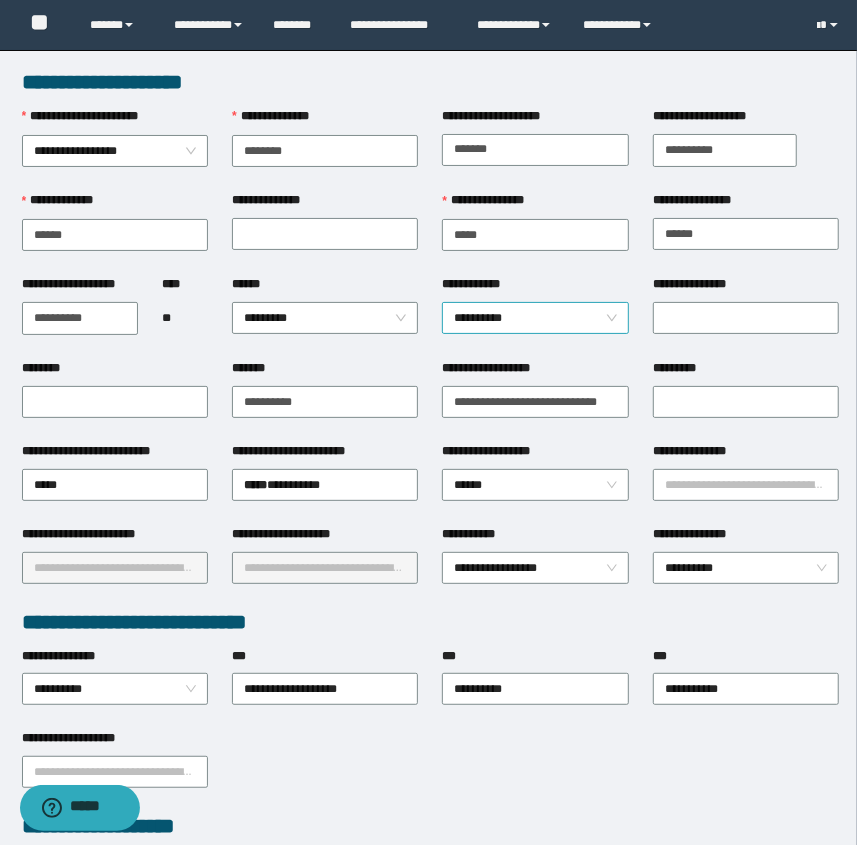 click on "**********" at bounding box center (535, 318) 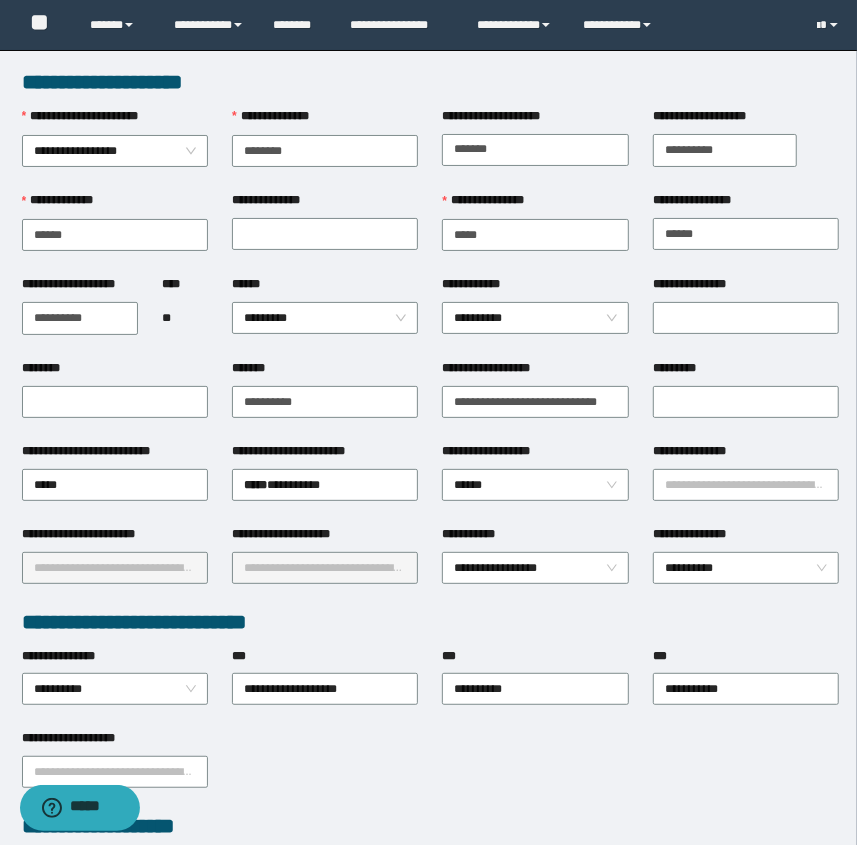 click on "**********" at bounding box center [431, 770] 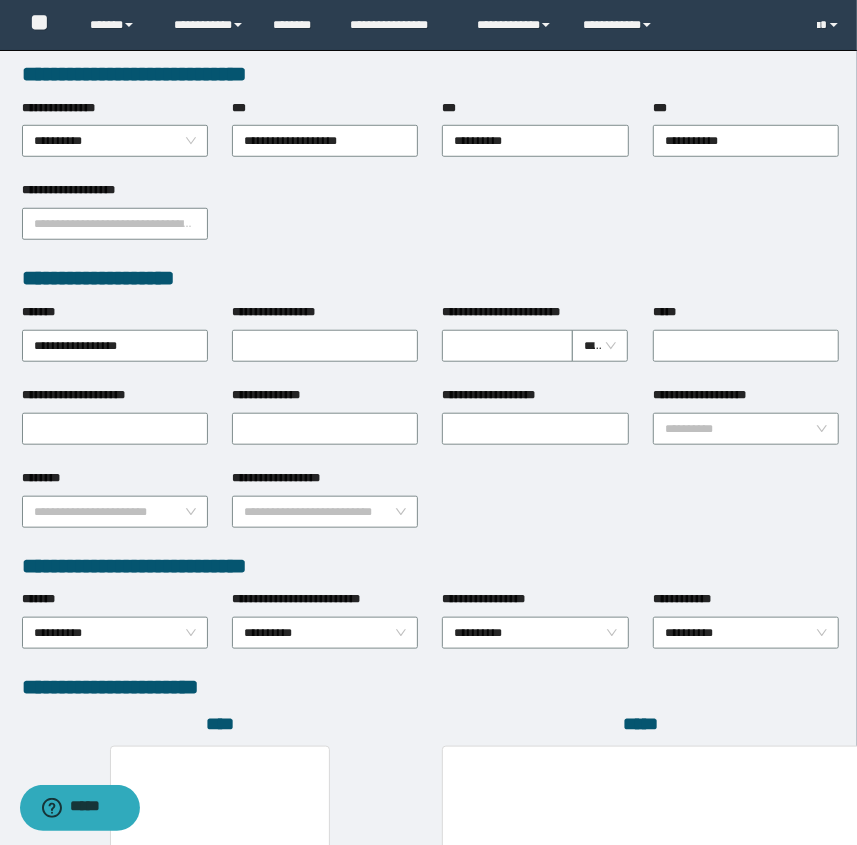 scroll, scrollTop: 818, scrollLeft: 0, axis: vertical 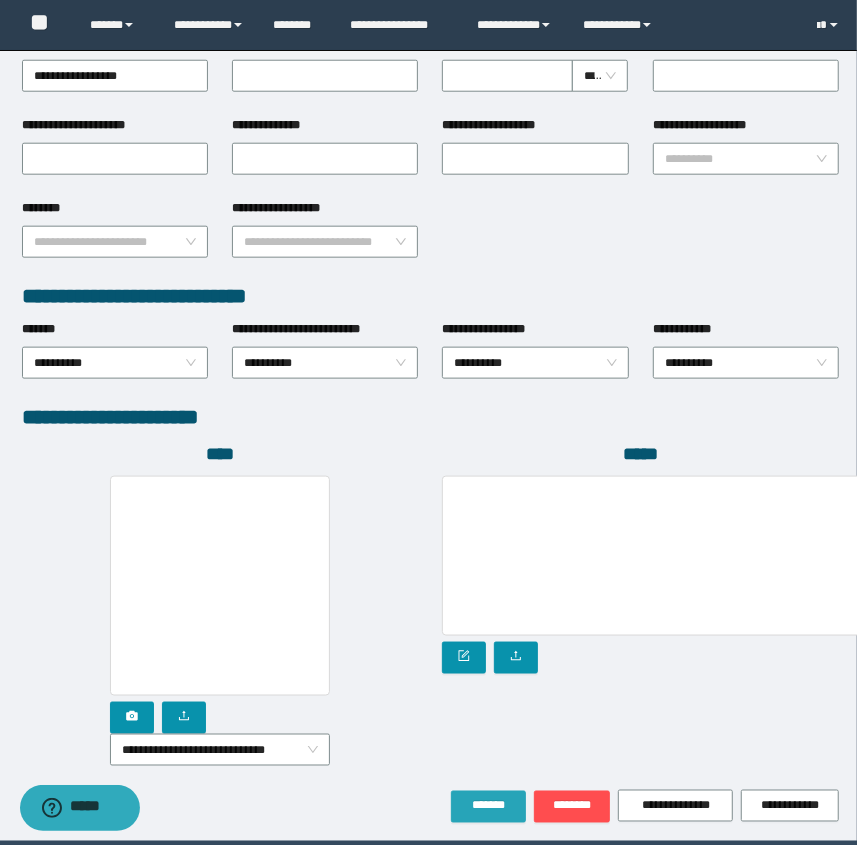 click on "*******" at bounding box center [488, 807] 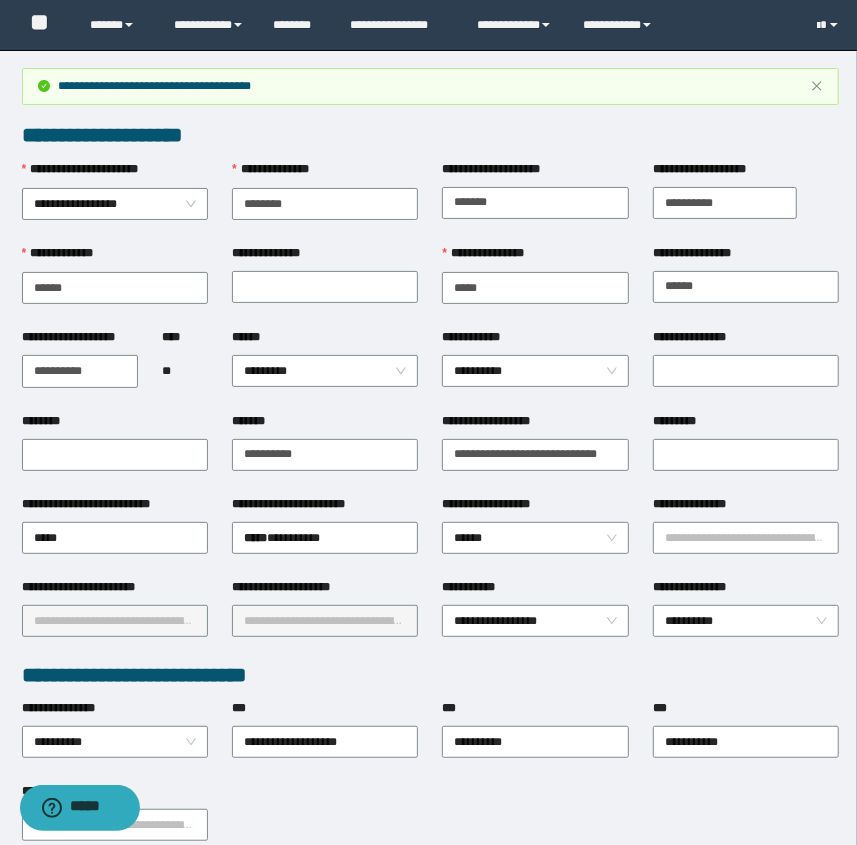 scroll, scrollTop: 0, scrollLeft: 0, axis: both 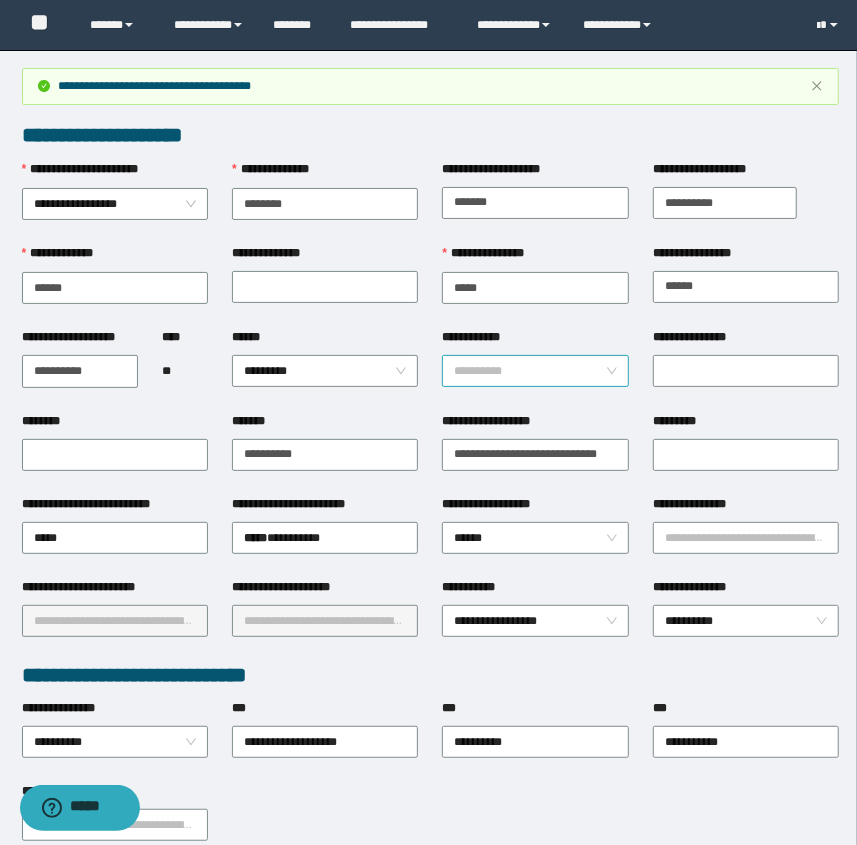 click on "**********" at bounding box center [535, 371] 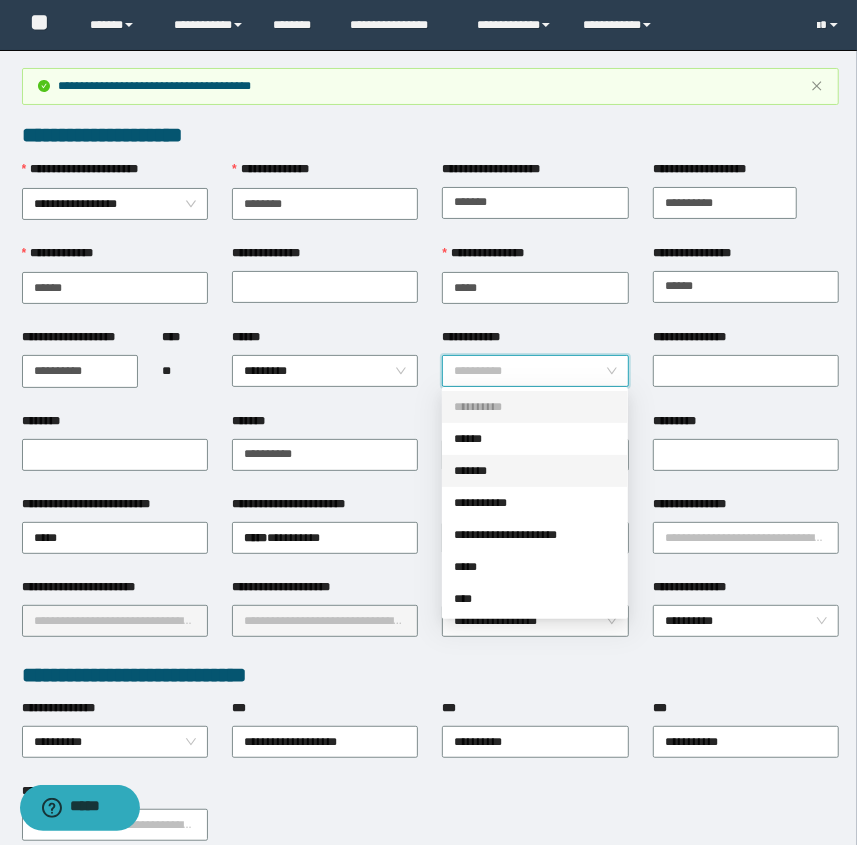 click on "*******" at bounding box center (535, 471) 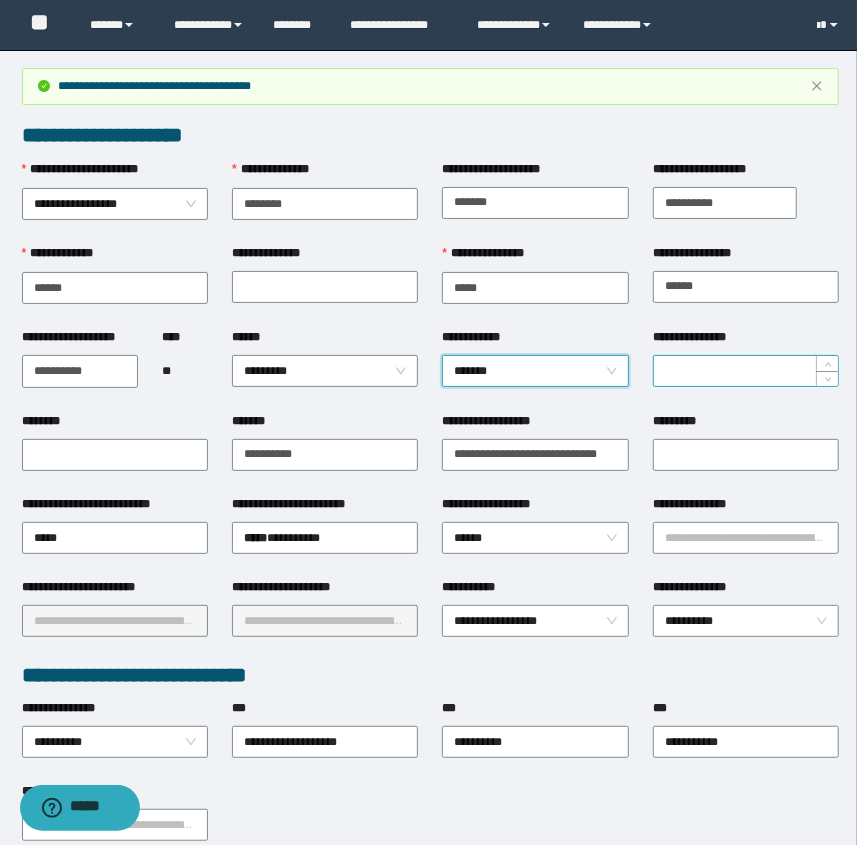 click on "**********" at bounding box center [746, 371] 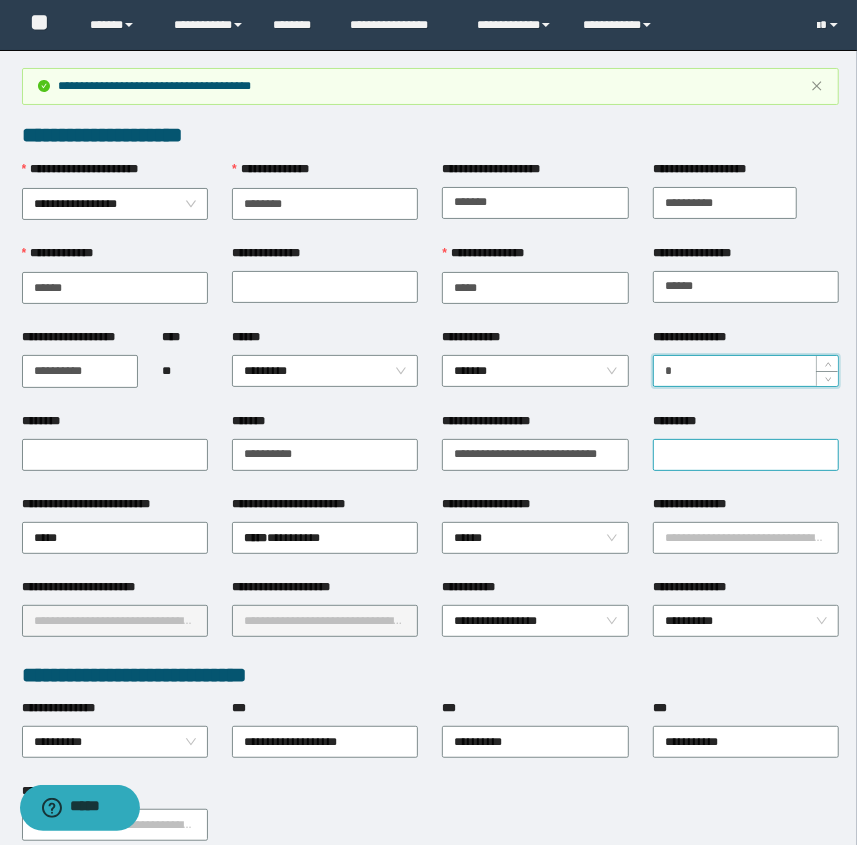 type on "*" 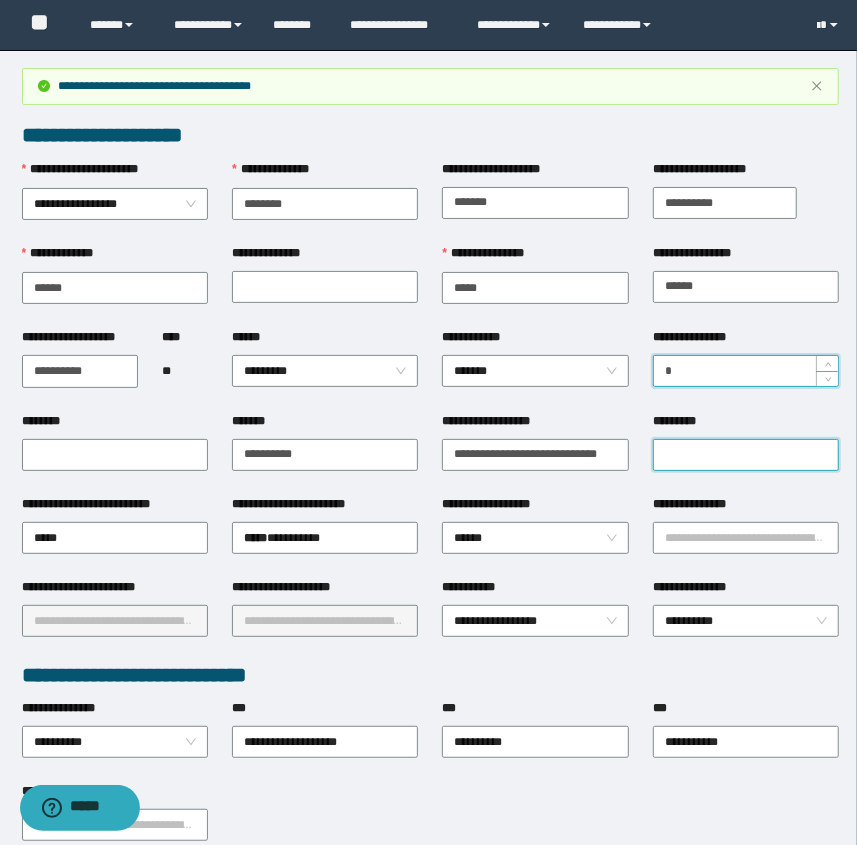 click on "*********" at bounding box center [746, 455] 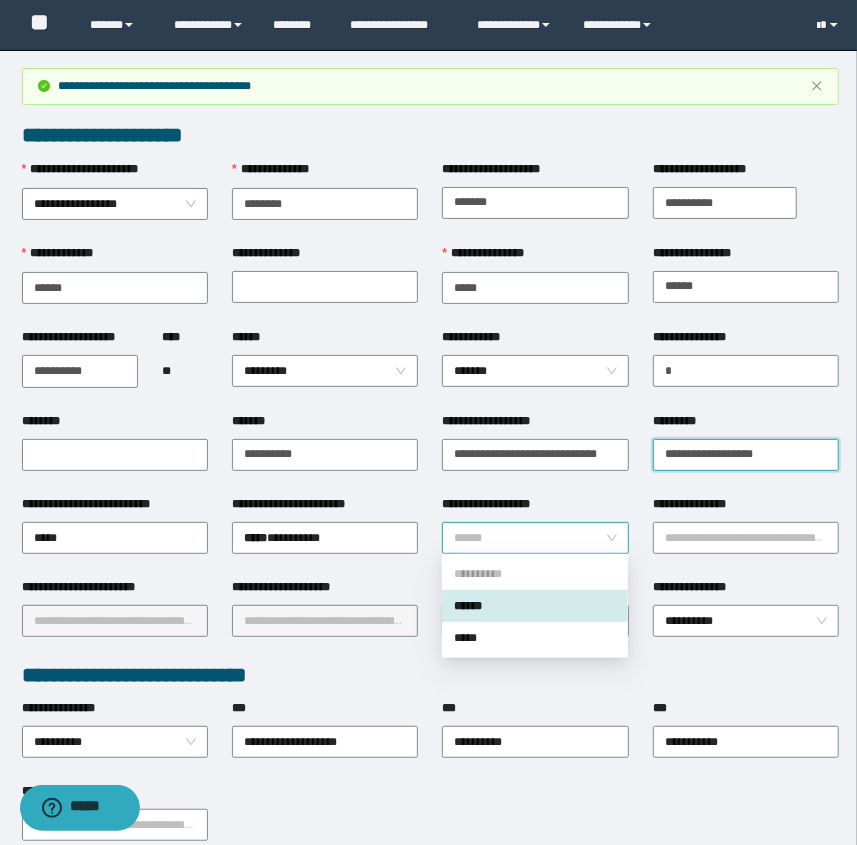 click on "******" at bounding box center [535, 538] 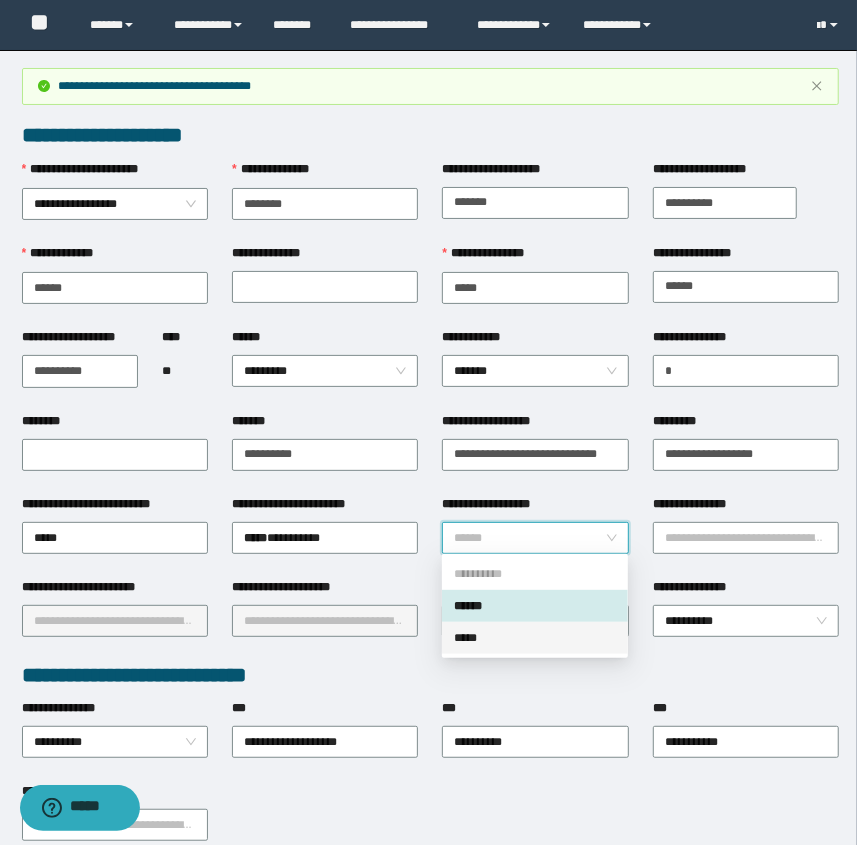 click on "*****" at bounding box center [535, 638] 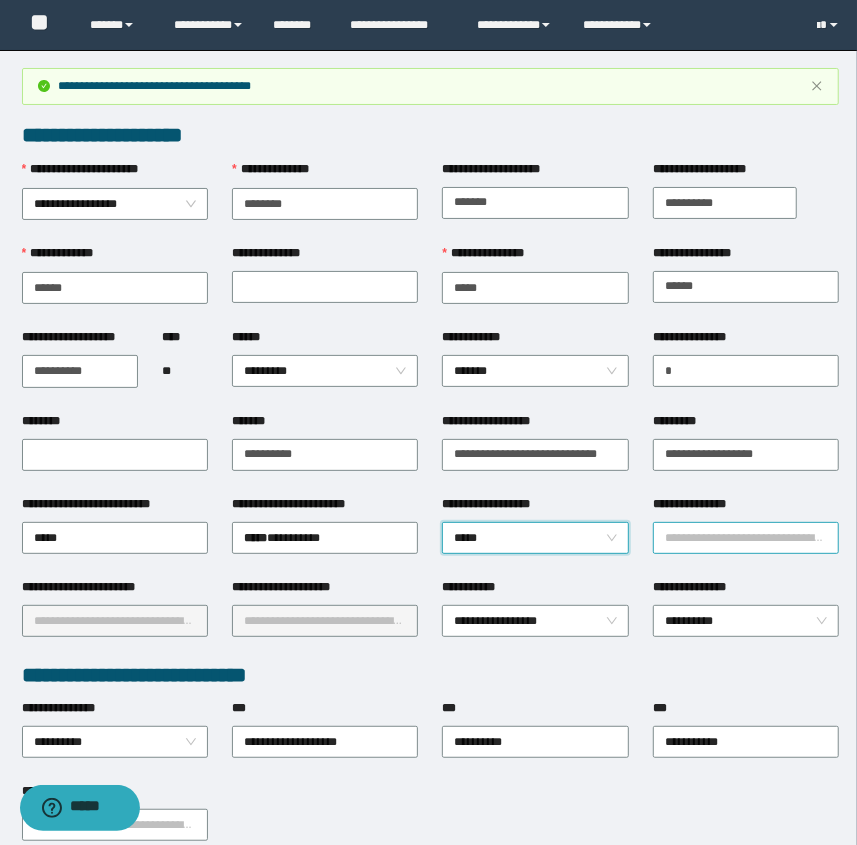 click on "**********" at bounding box center (746, 538) 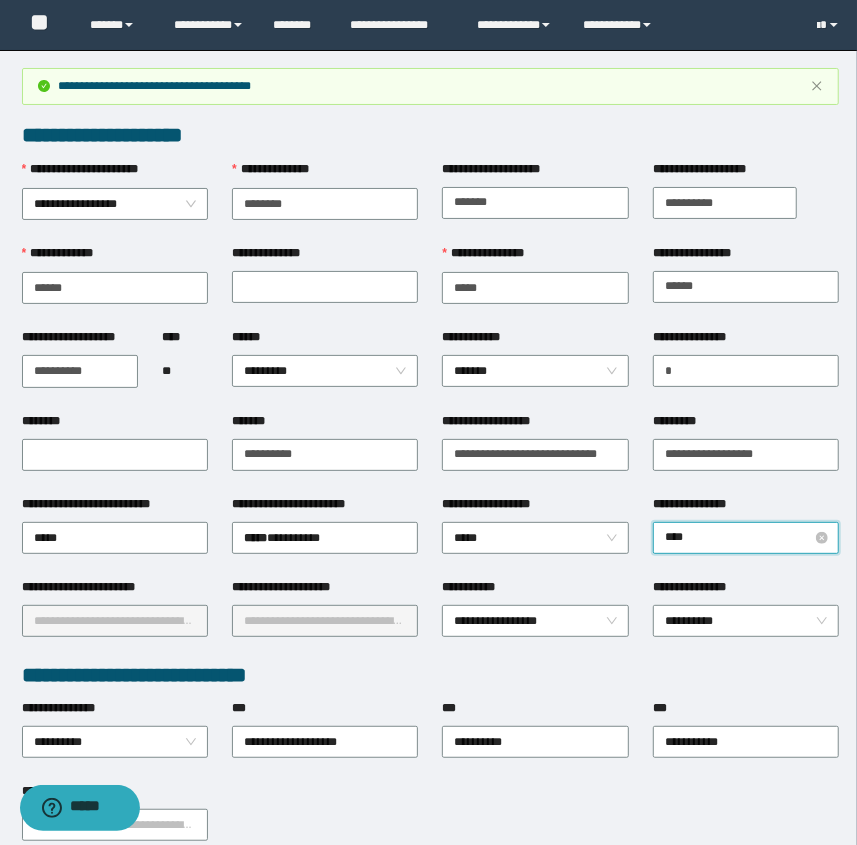 type on "*****" 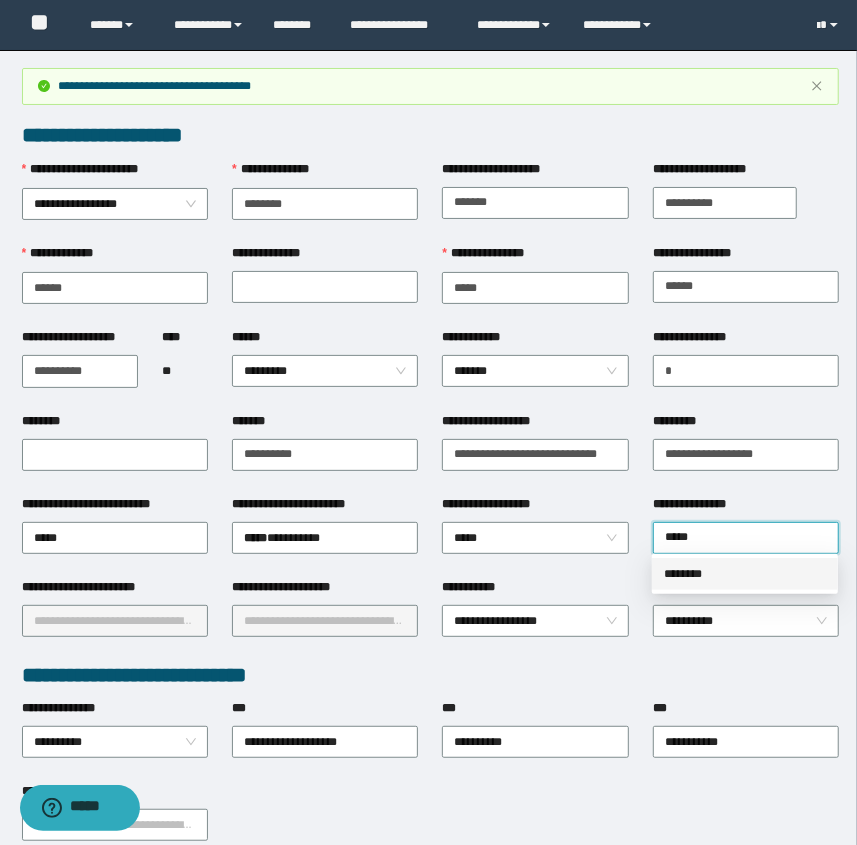 click on "********" at bounding box center (745, 574) 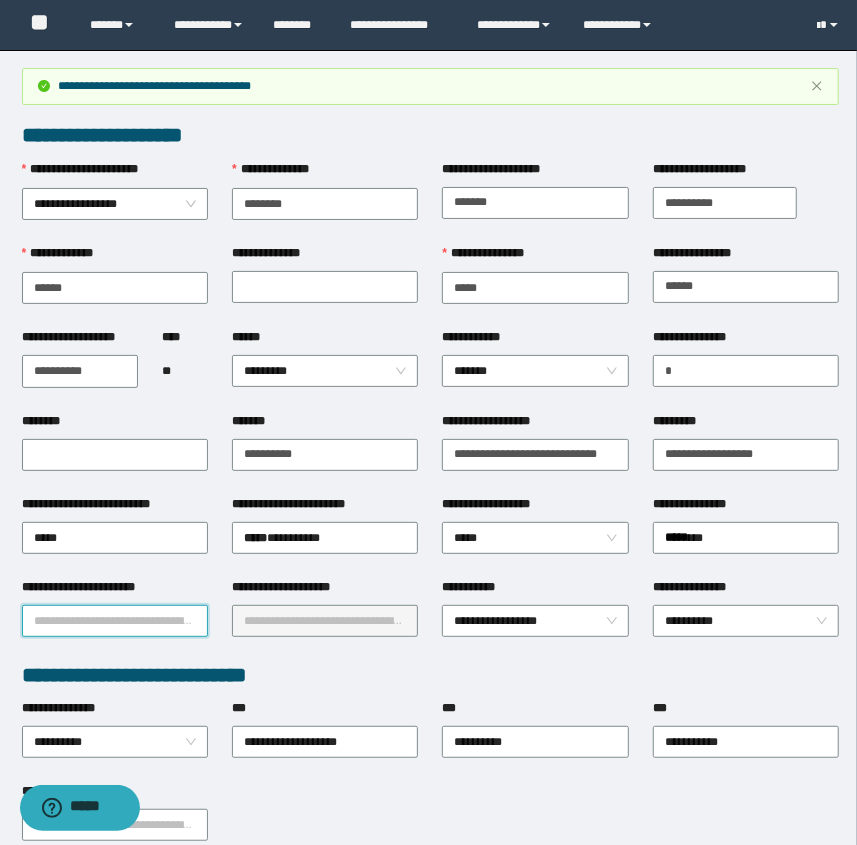 click on "**********" at bounding box center (115, 621) 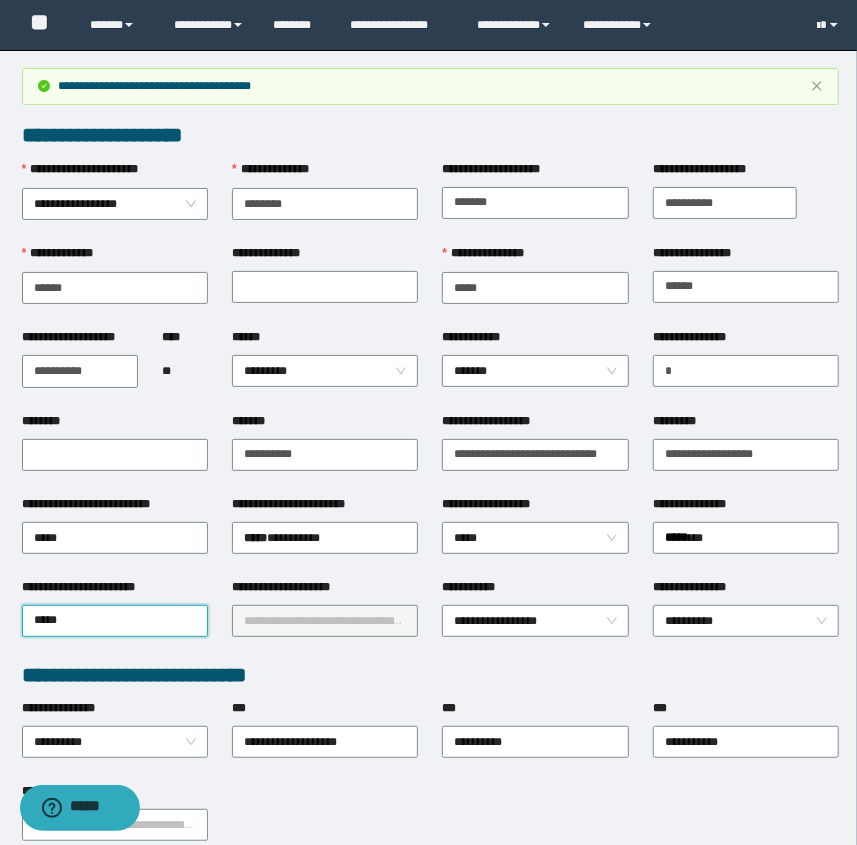 type on "*****" 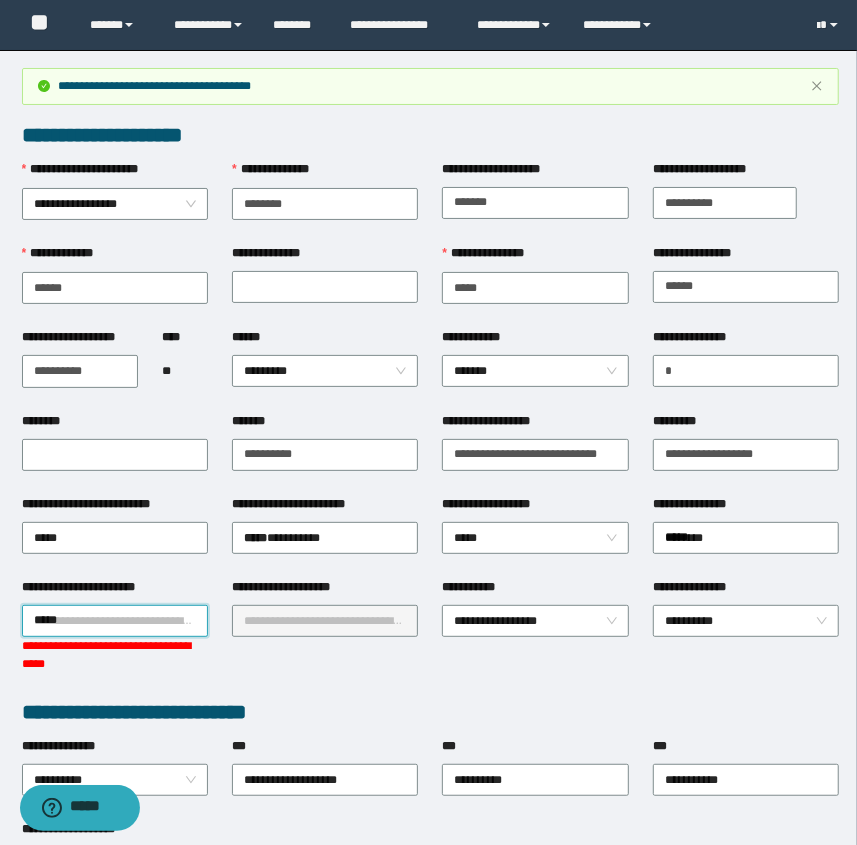 click on "*****" at bounding box center [115, 621] 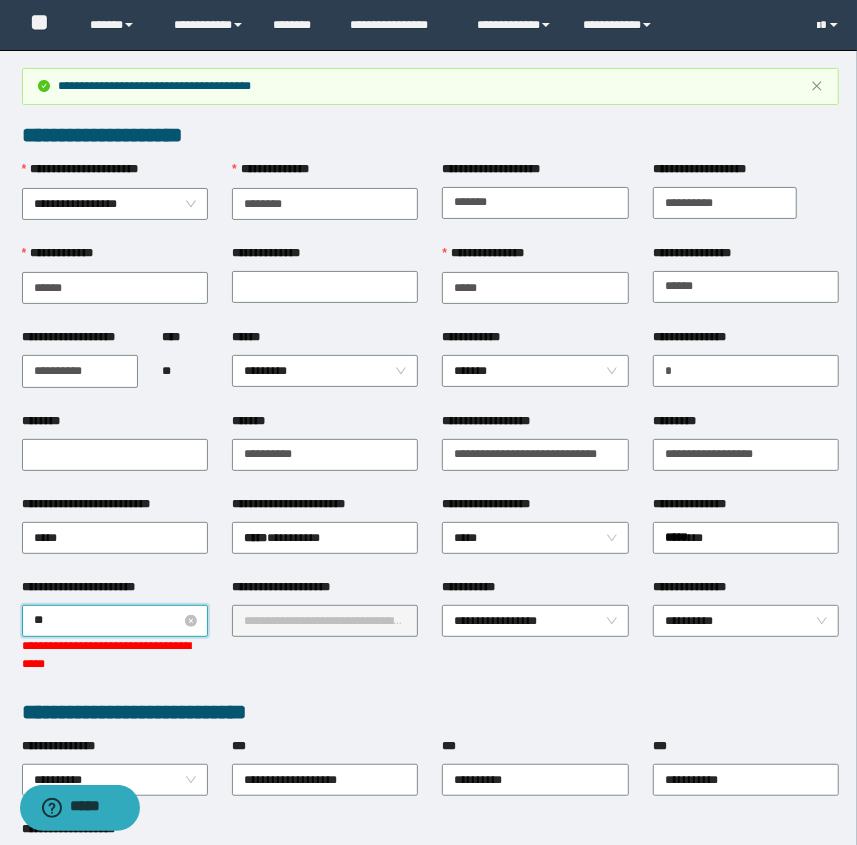 type on "***" 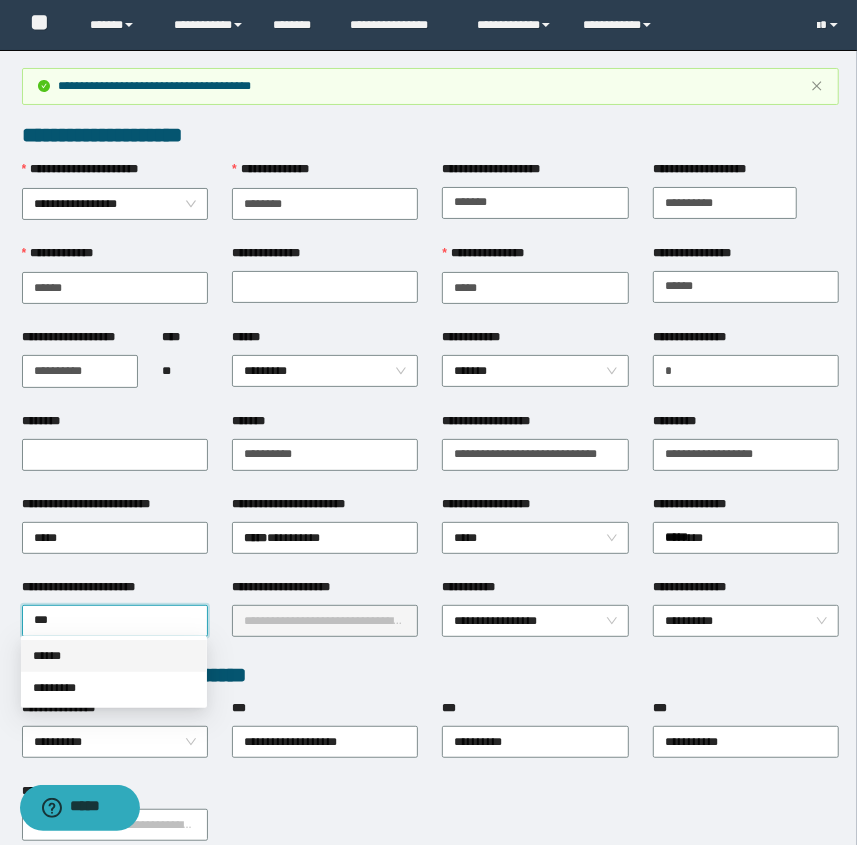 click on "******" at bounding box center (114, 656) 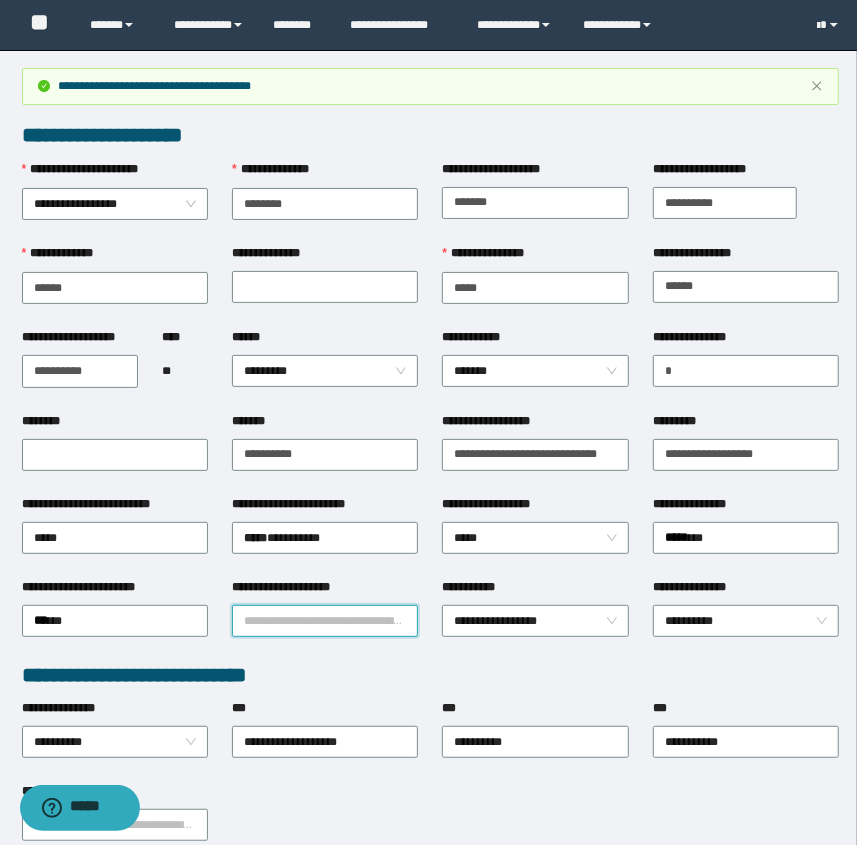 click on "**********" at bounding box center (325, 621) 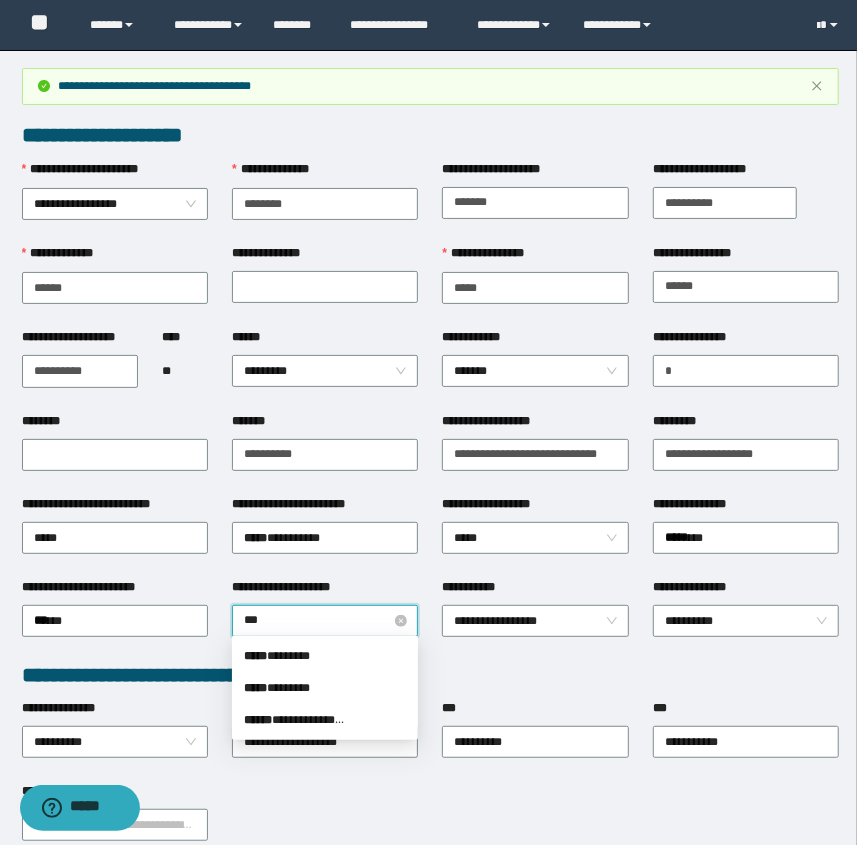 type on "****" 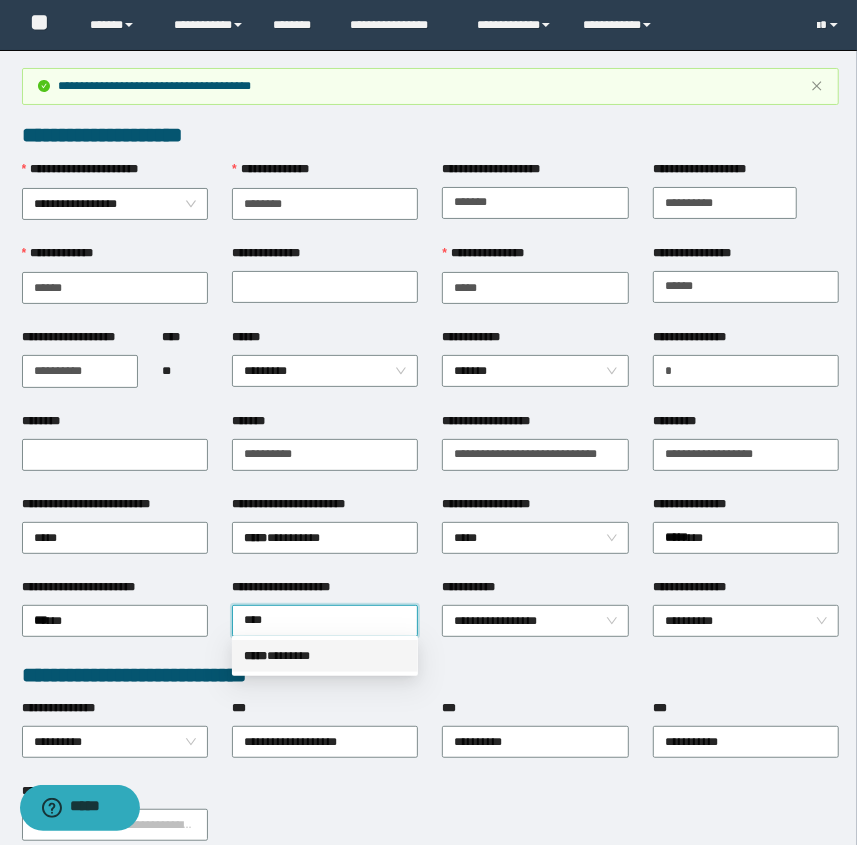 click on "***** * ******" at bounding box center (325, 656) 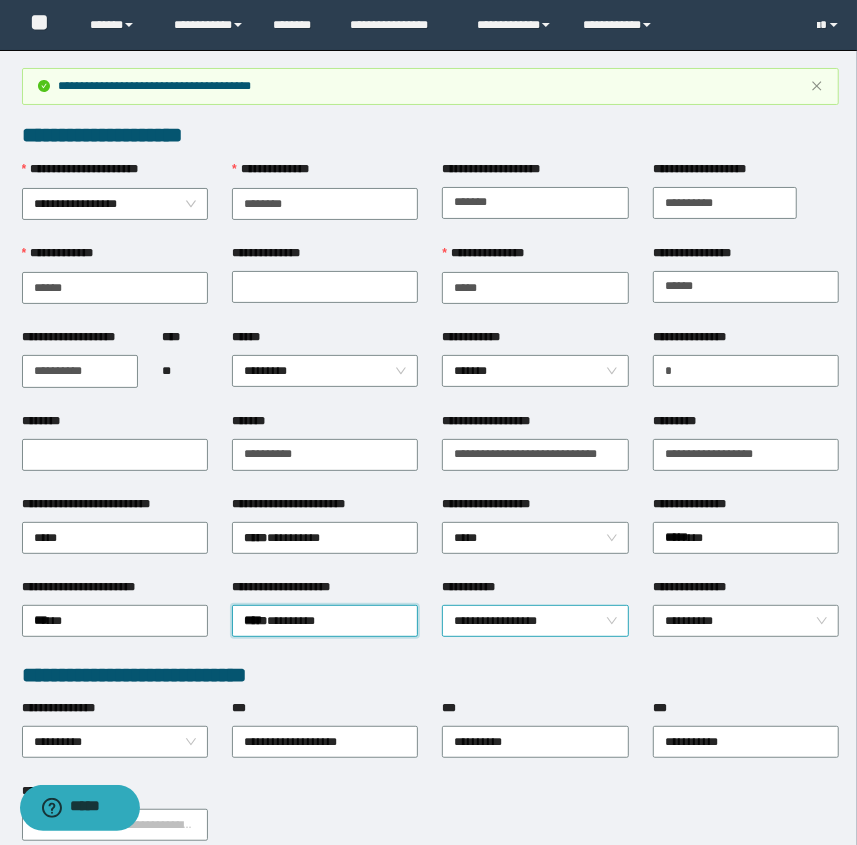 click on "**********" at bounding box center [535, 621] 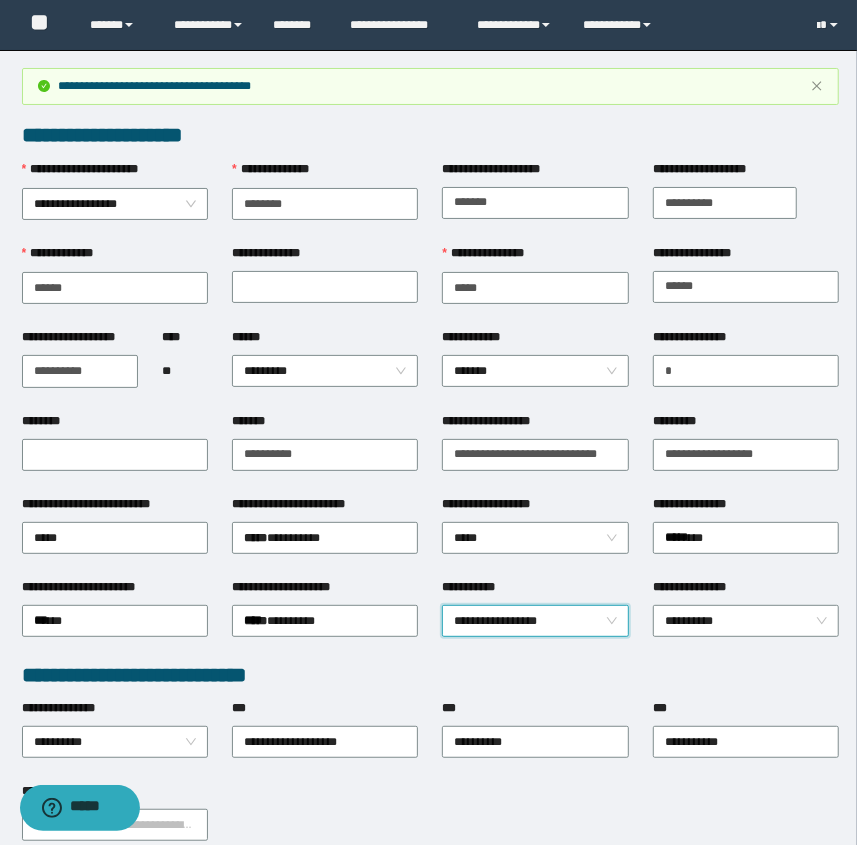 click on "**********" at bounding box center (535, 621) 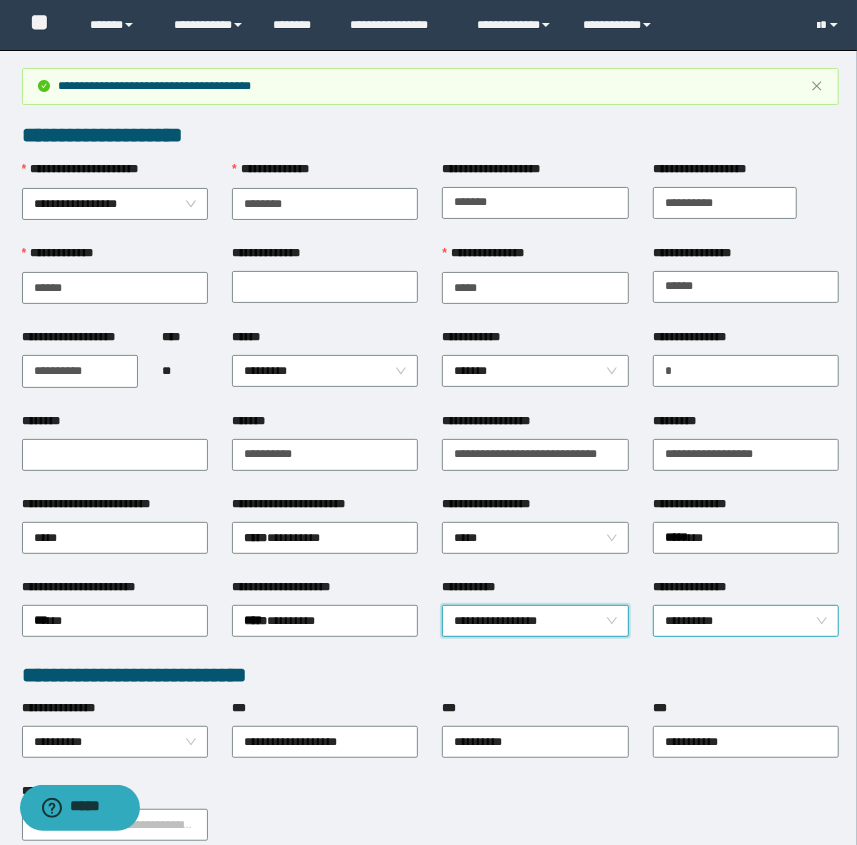 click on "**********" at bounding box center (746, 621) 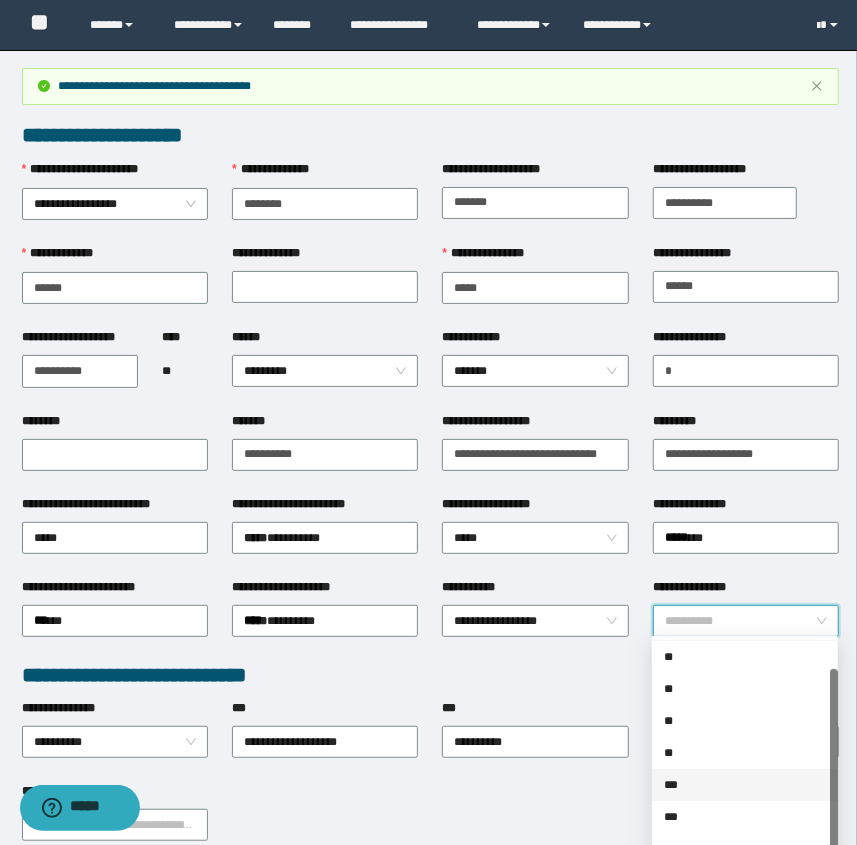 scroll, scrollTop: 0, scrollLeft: 0, axis: both 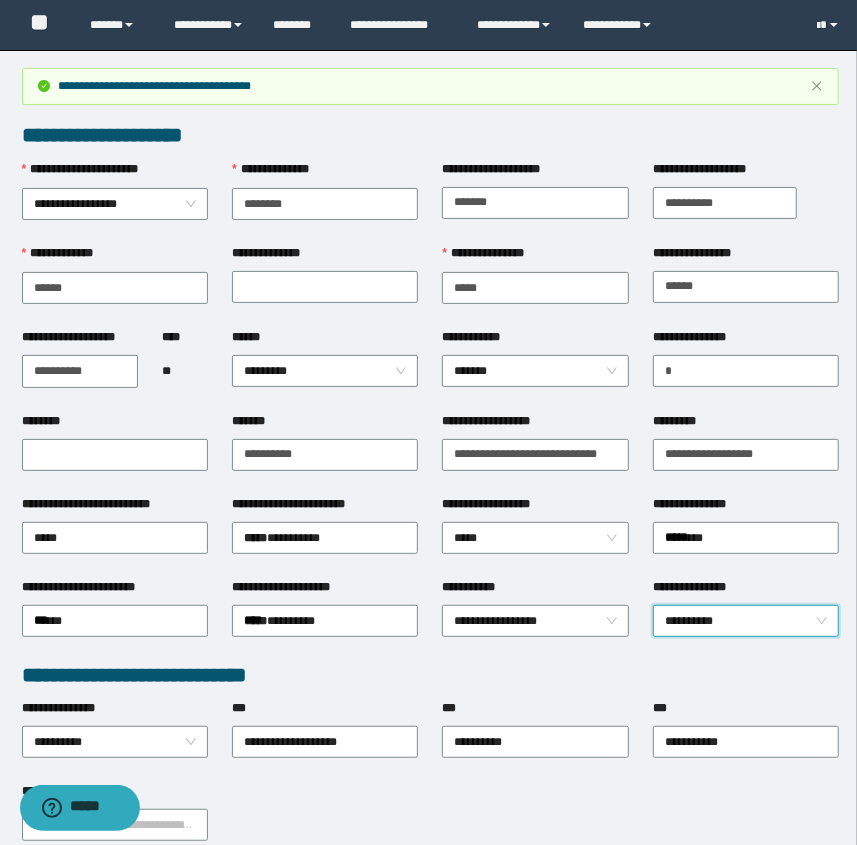 click on "**********" at bounding box center [746, 621] 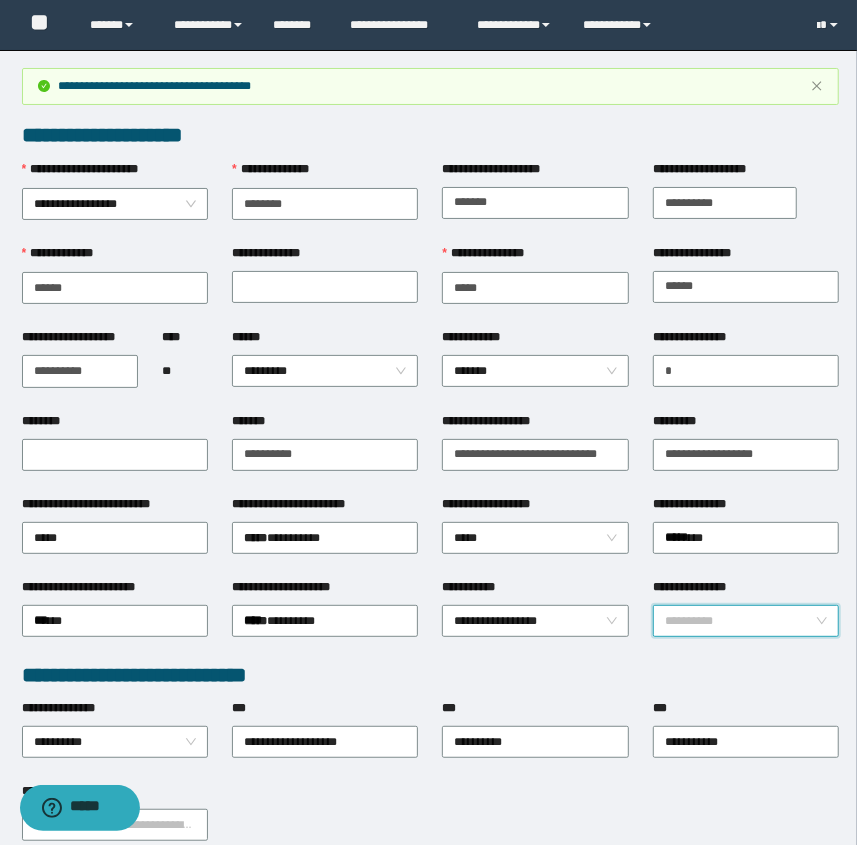 click on "**********" at bounding box center [746, 621] 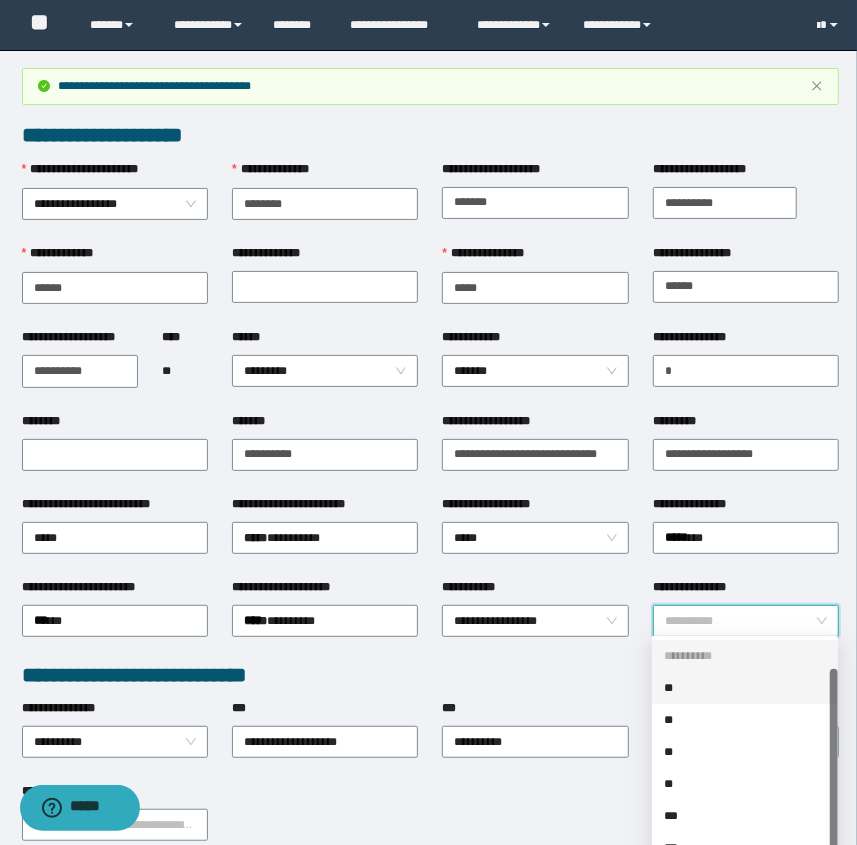 scroll, scrollTop: 31, scrollLeft: 0, axis: vertical 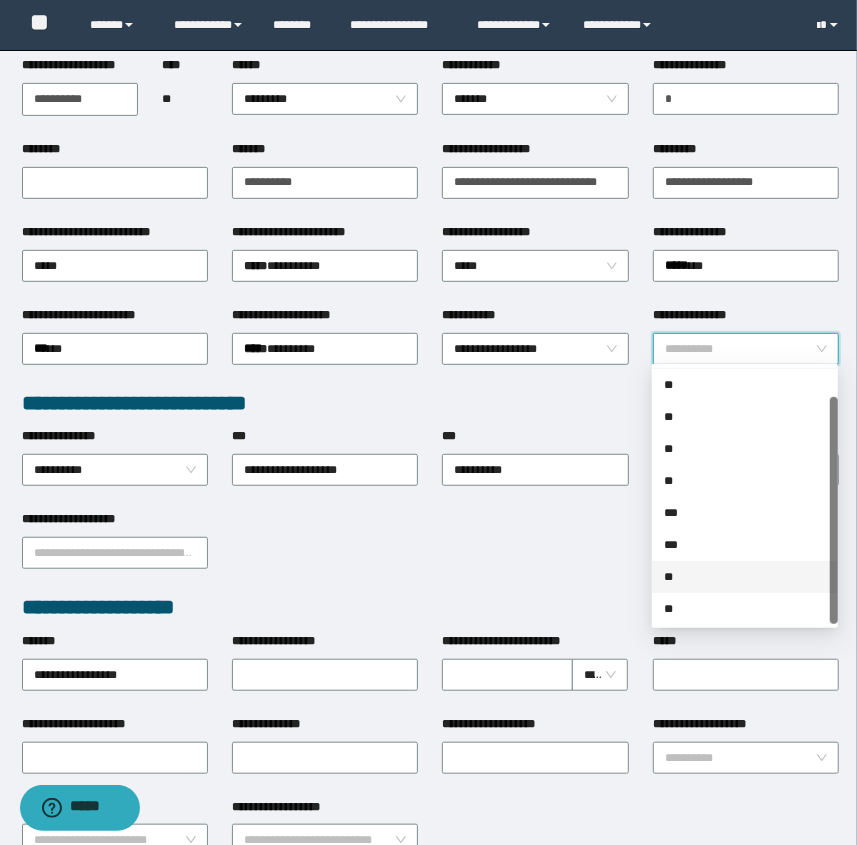 click on "**" at bounding box center [745, 577] 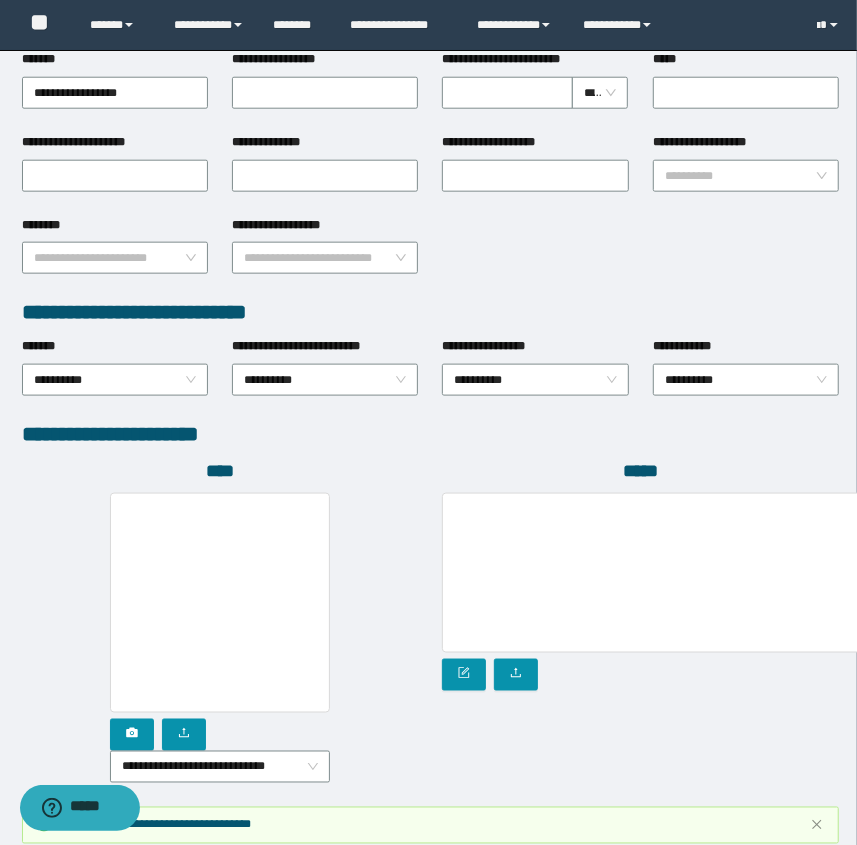 scroll, scrollTop: 994, scrollLeft: 0, axis: vertical 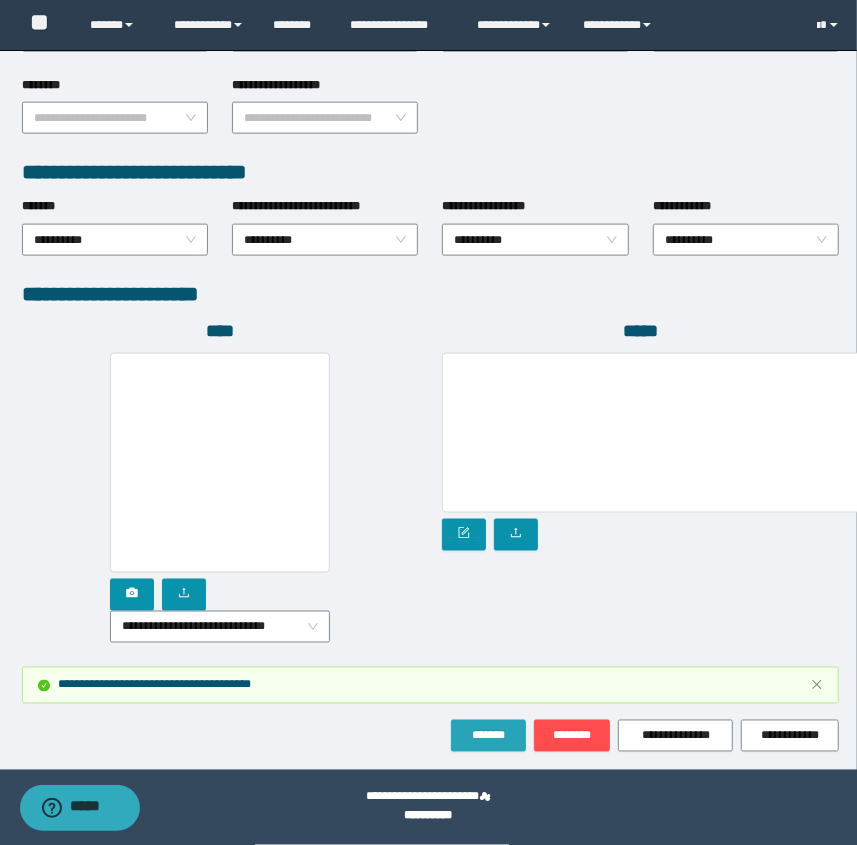 click on "*******" at bounding box center (488, 736) 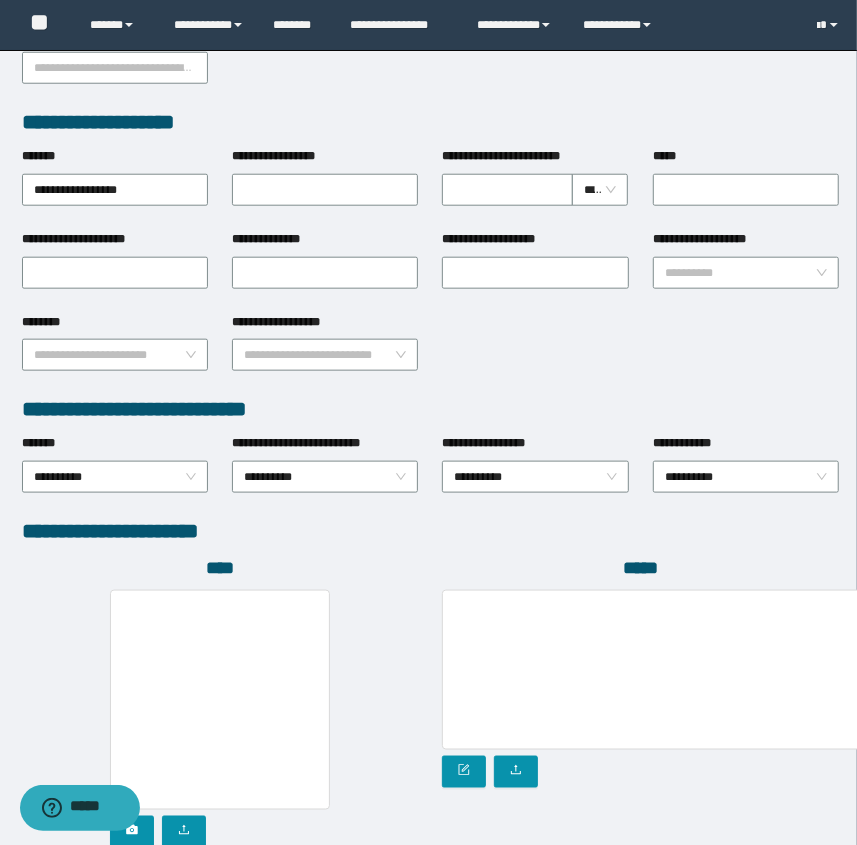 scroll, scrollTop: 994, scrollLeft: 0, axis: vertical 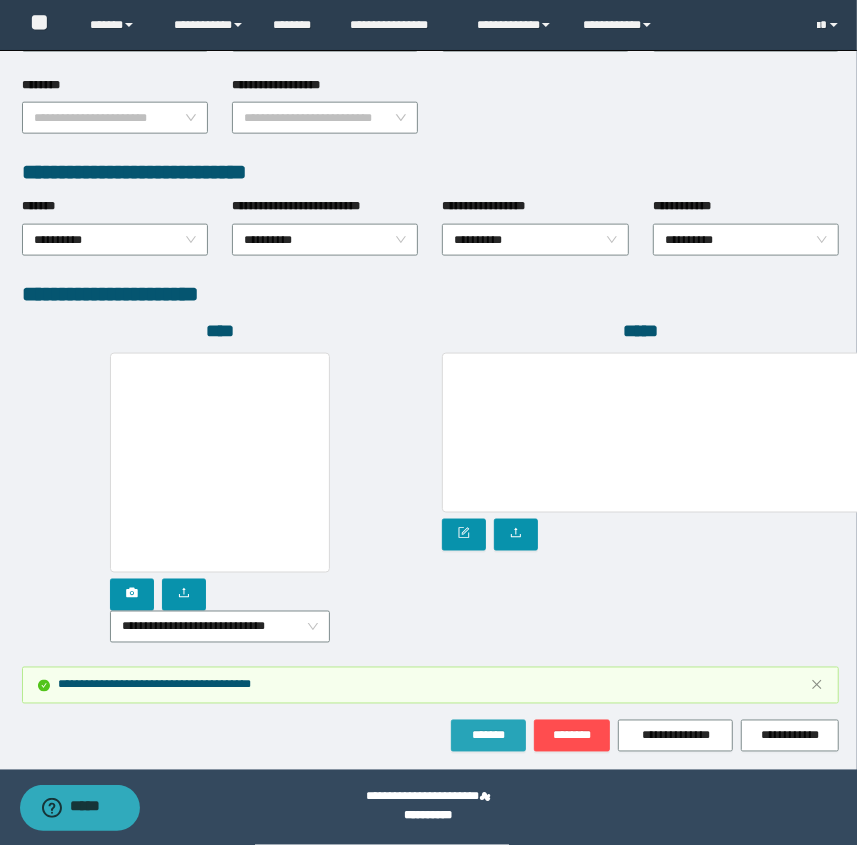 click on "*******" at bounding box center [488, 736] 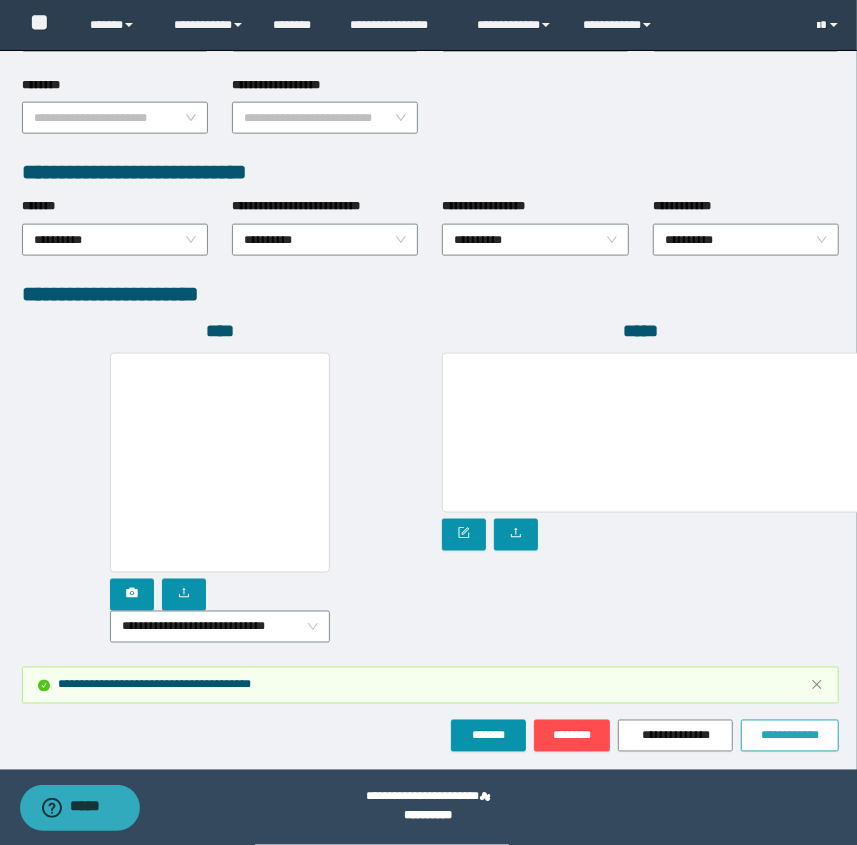 click on "**********" at bounding box center [790, 736] 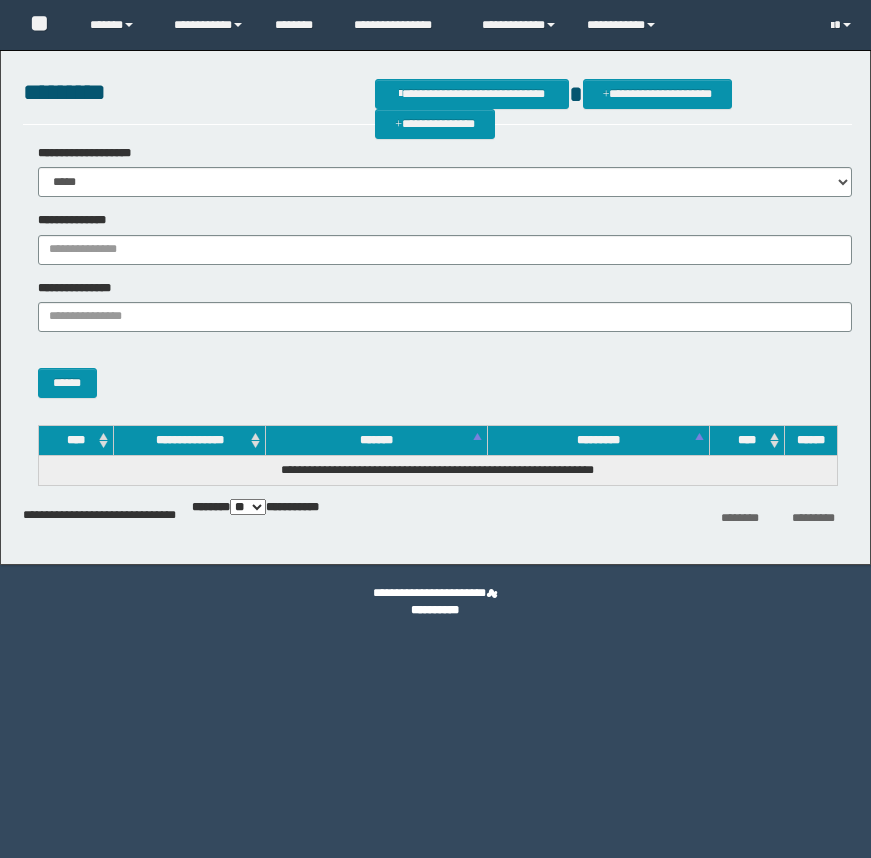 scroll, scrollTop: 0, scrollLeft: 0, axis: both 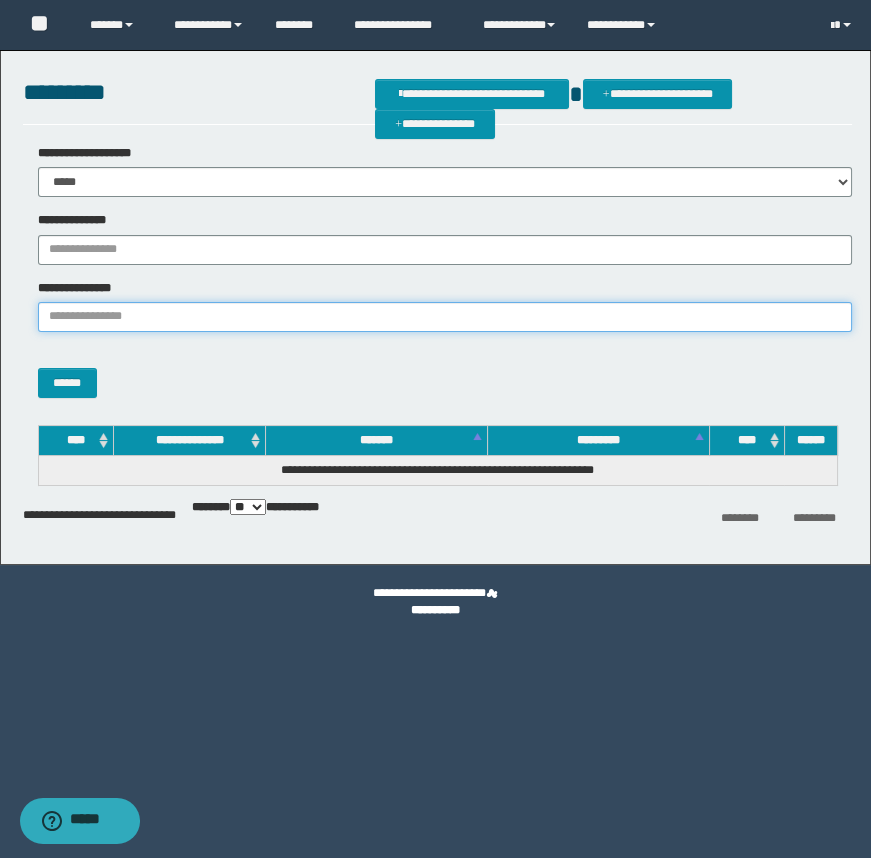 click on "**********" at bounding box center [445, 317] 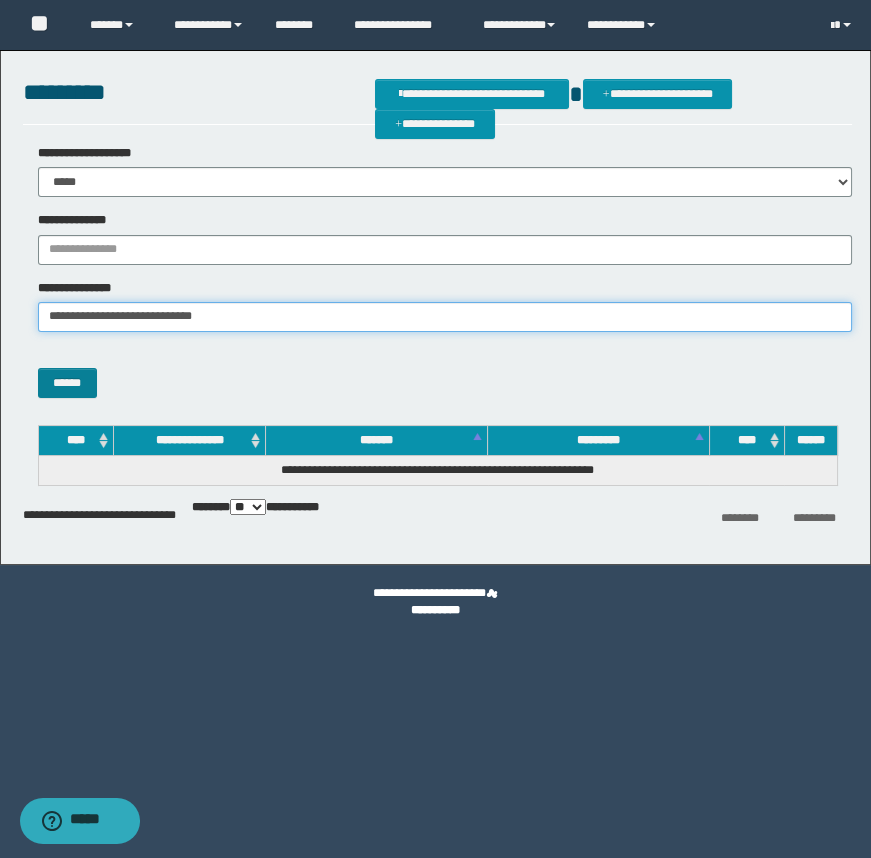 type on "**********" 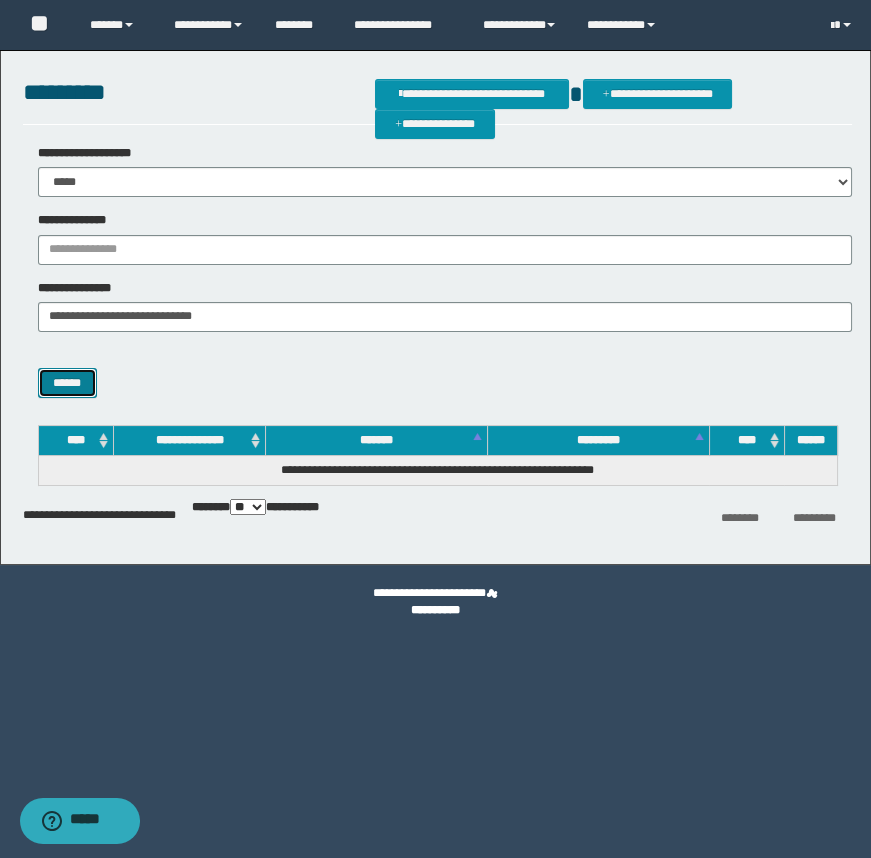click on "******" at bounding box center [67, 383] 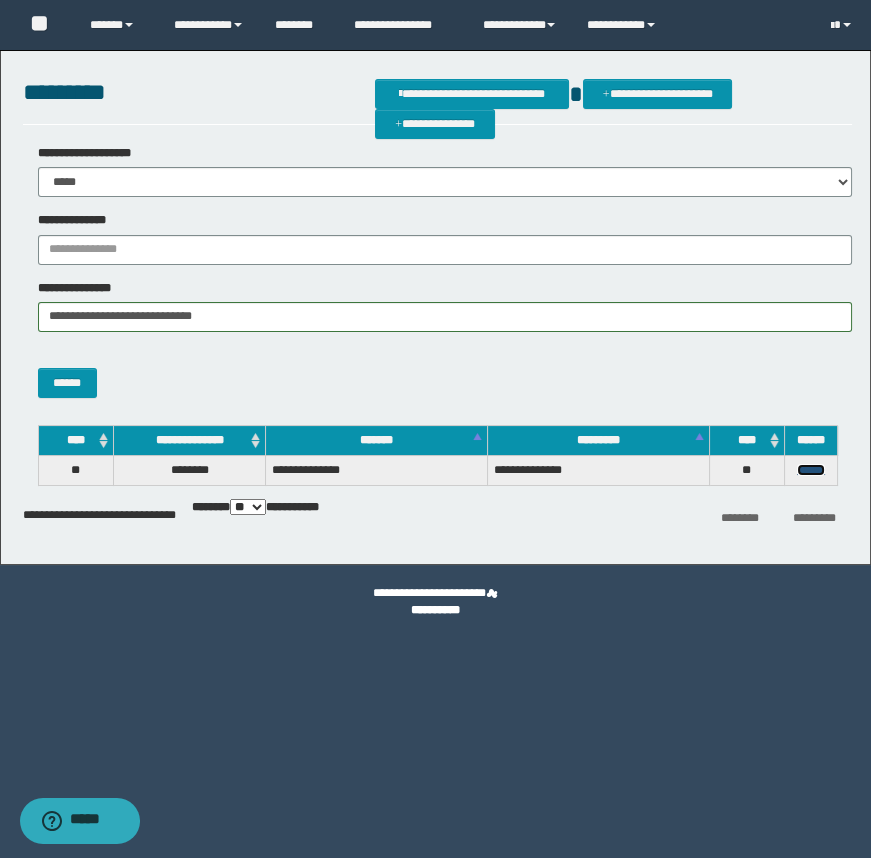 click on "******" at bounding box center (811, 470) 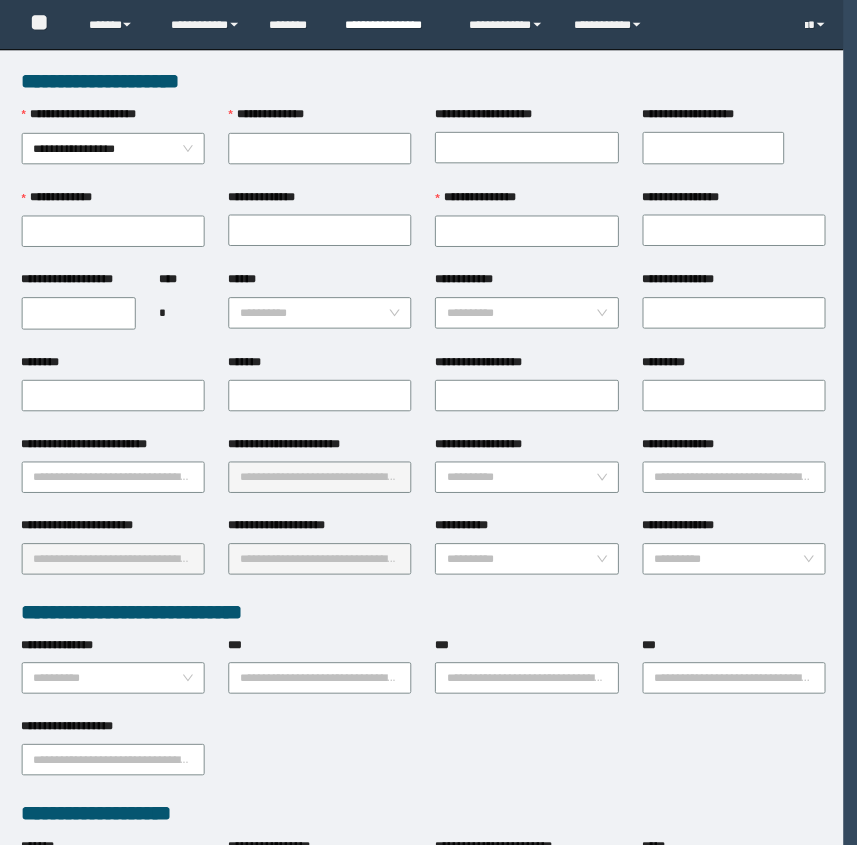 scroll, scrollTop: 0, scrollLeft: 0, axis: both 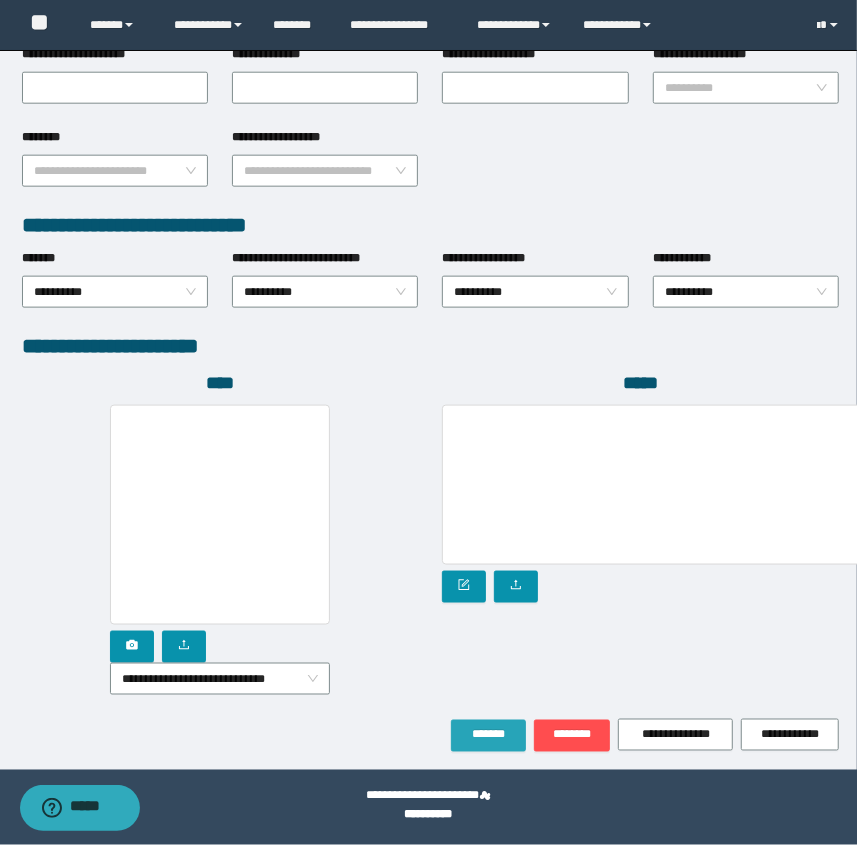 click on "*******" at bounding box center [488, 736] 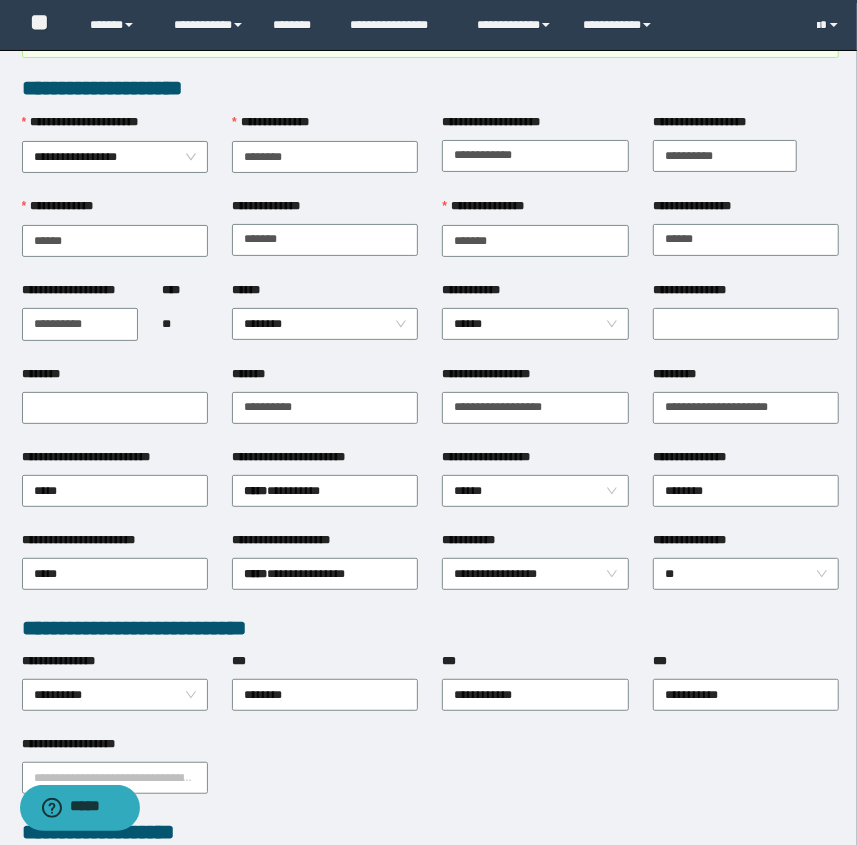 scroll, scrollTop: 90, scrollLeft: 0, axis: vertical 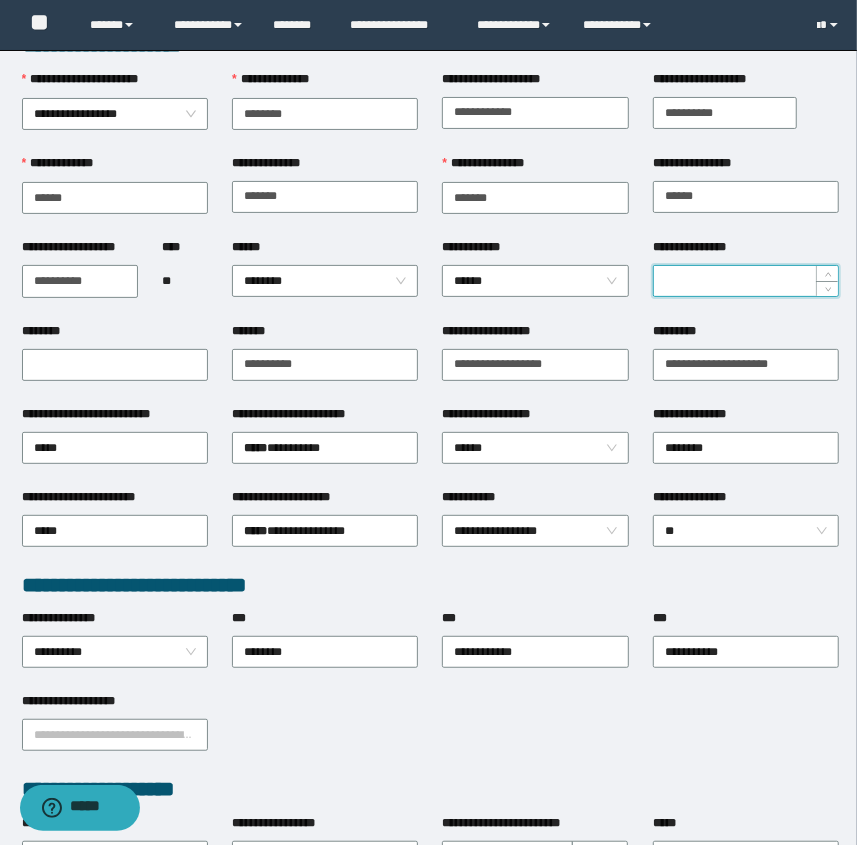 click on "**********" at bounding box center [746, 281] 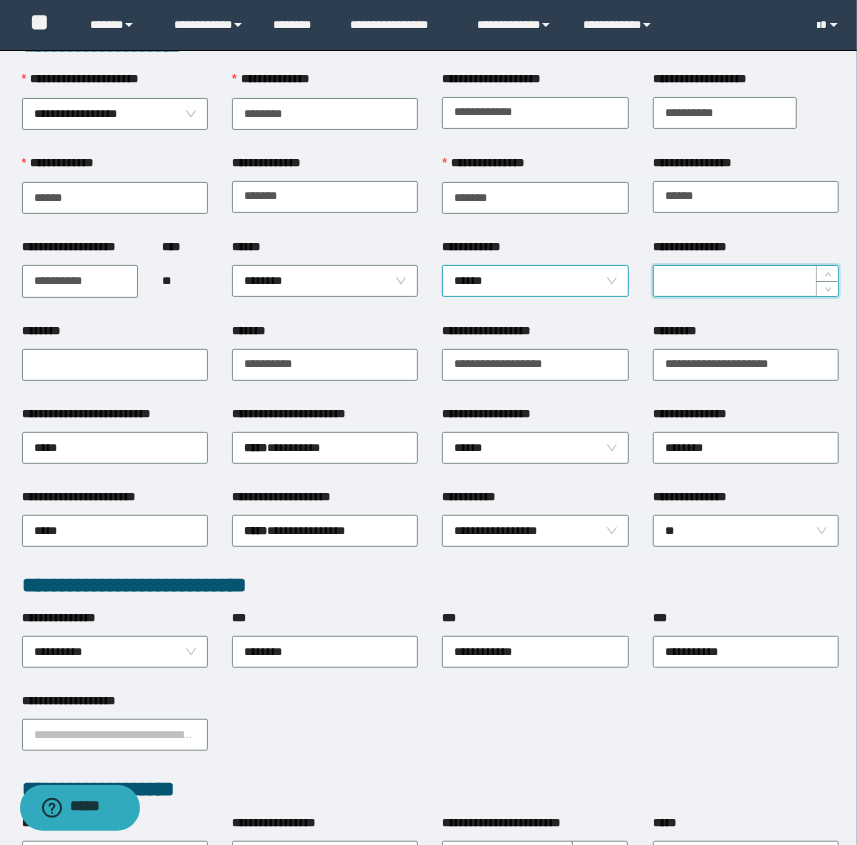 click on "******" at bounding box center [535, 281] 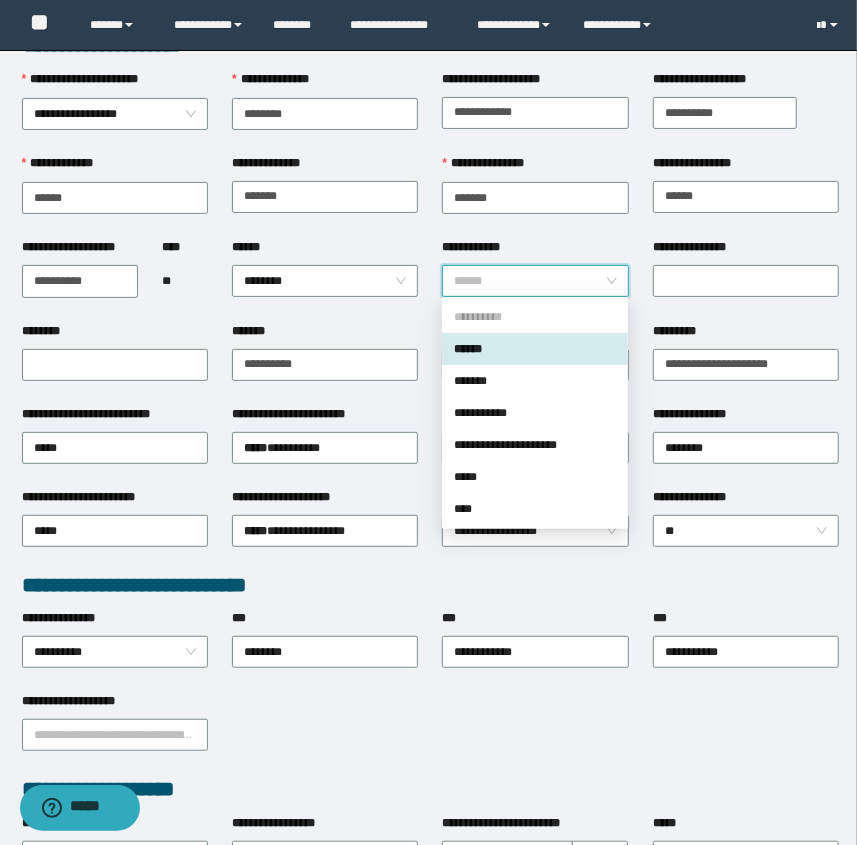click on "******" at bounding box center (535, 349) 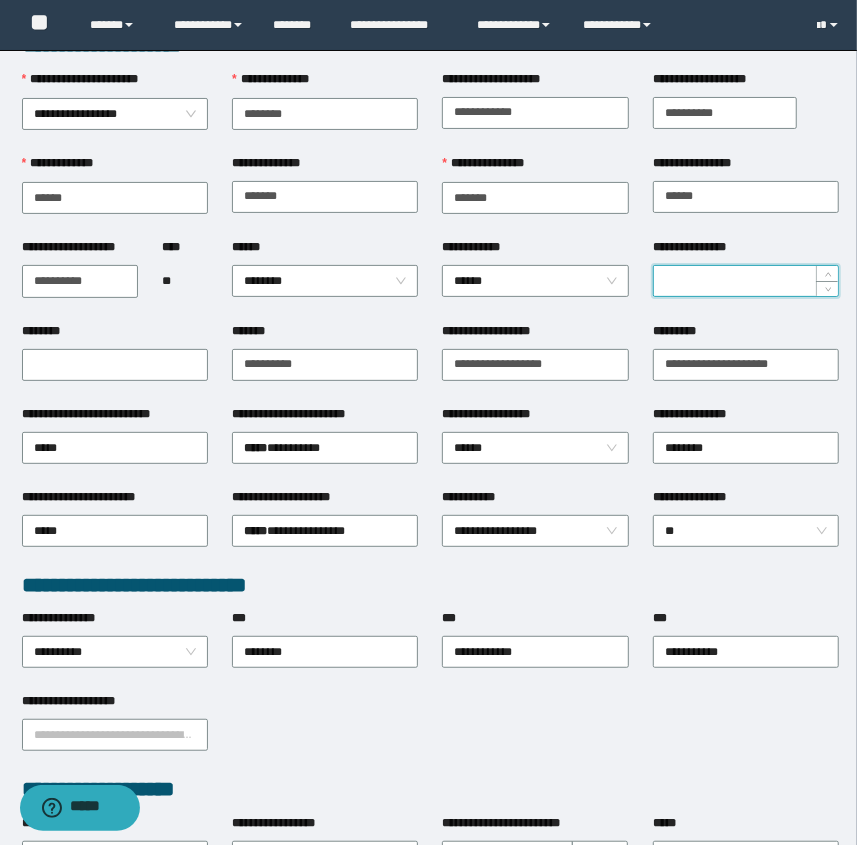 click on "**********" at bounding box center (746, 281) 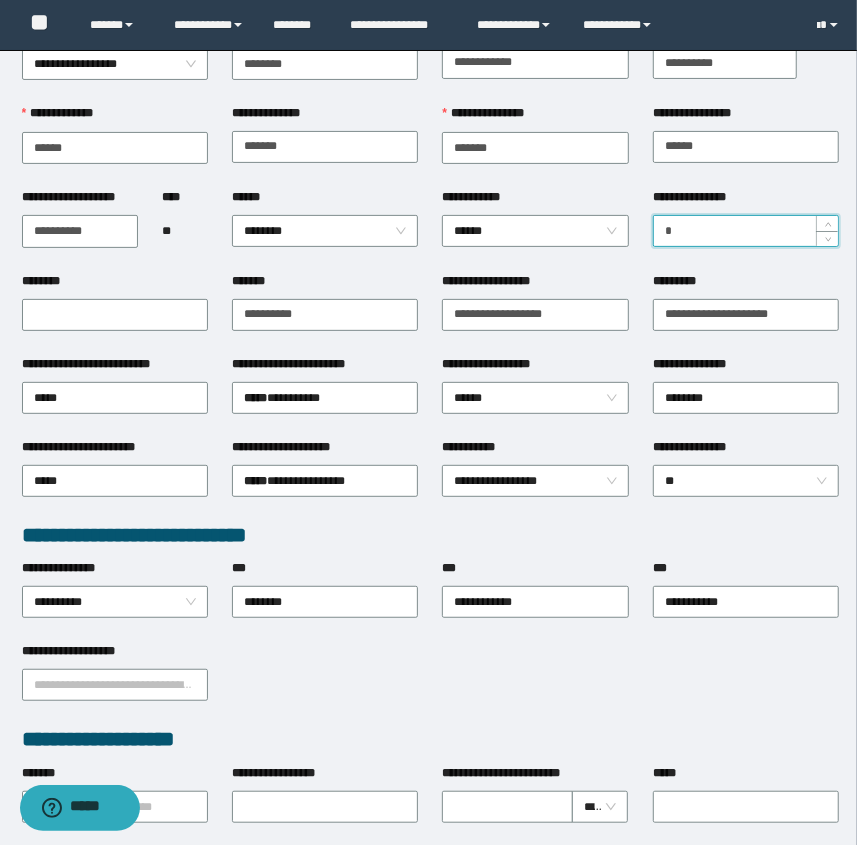 scroll, scrollTop: 181, scrollLeft: 0, axis: vertical 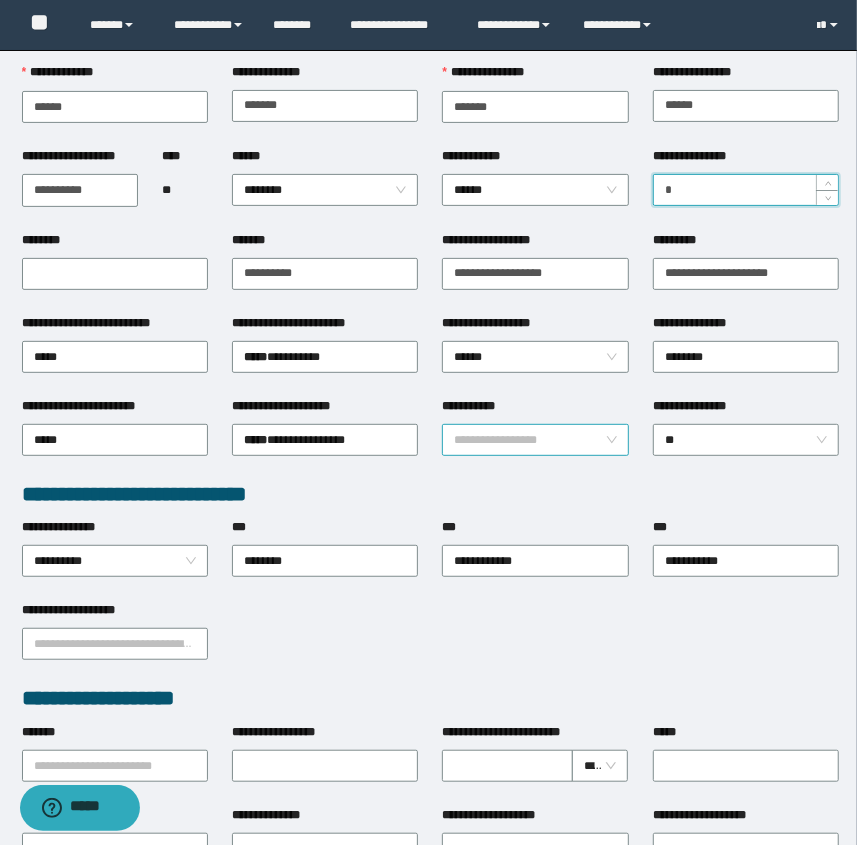 click on "**********" at bounding box center (535, 440) 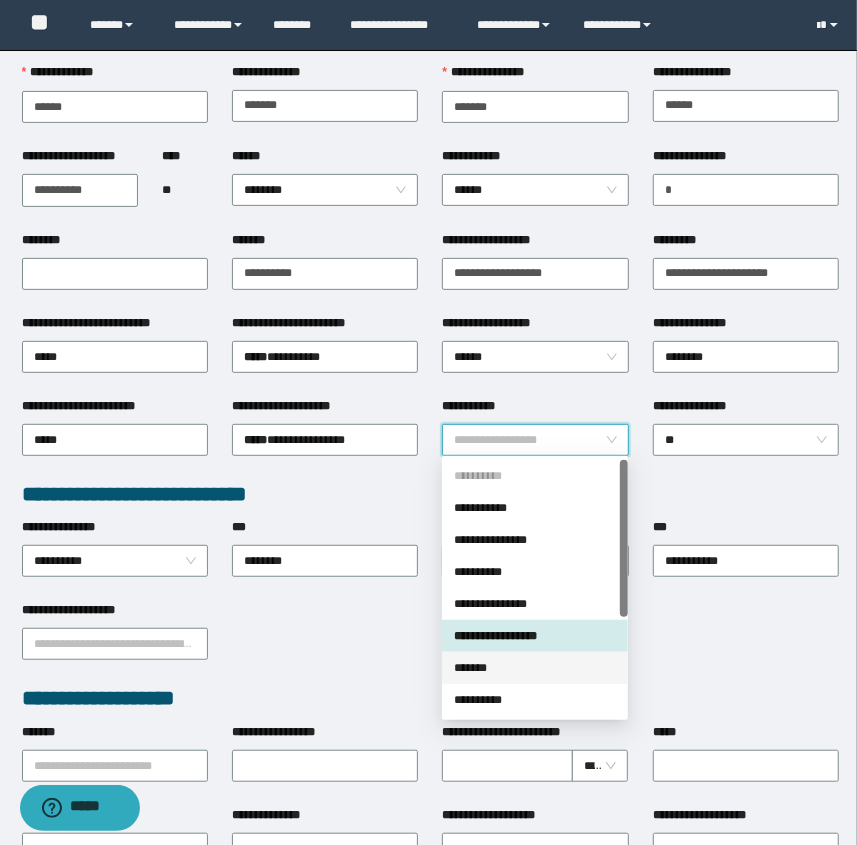click on "*******" at bounding box center (535, 668) 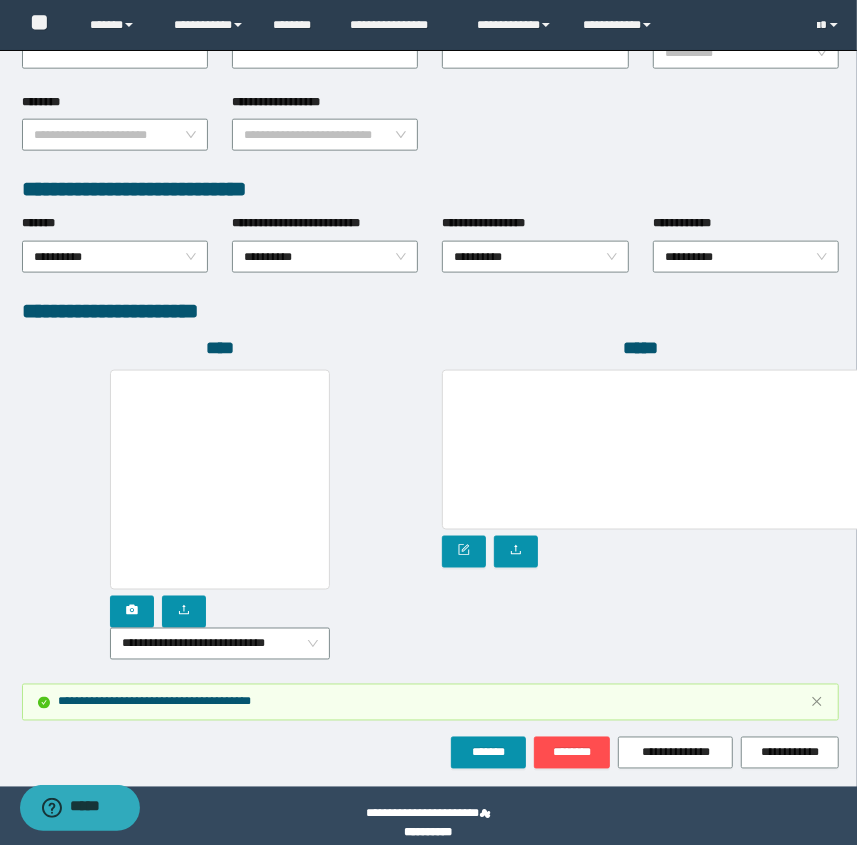 scroll, scrollTop: 994, scrollLeft: 0, axis: vertical 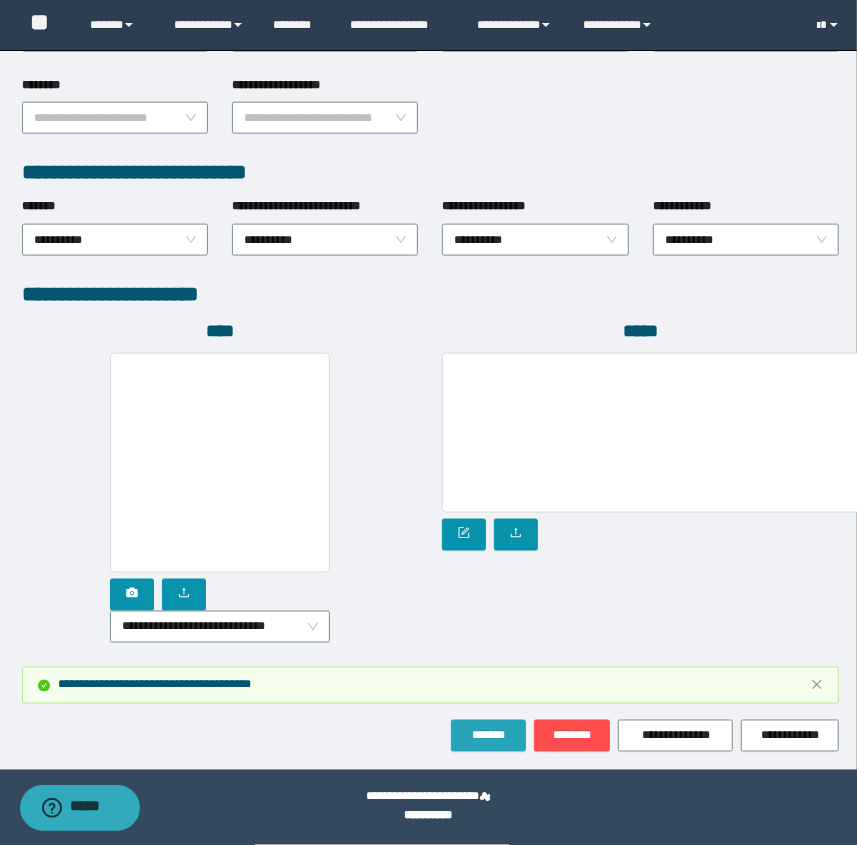 click on "*******" at bounding box center (488, 736) 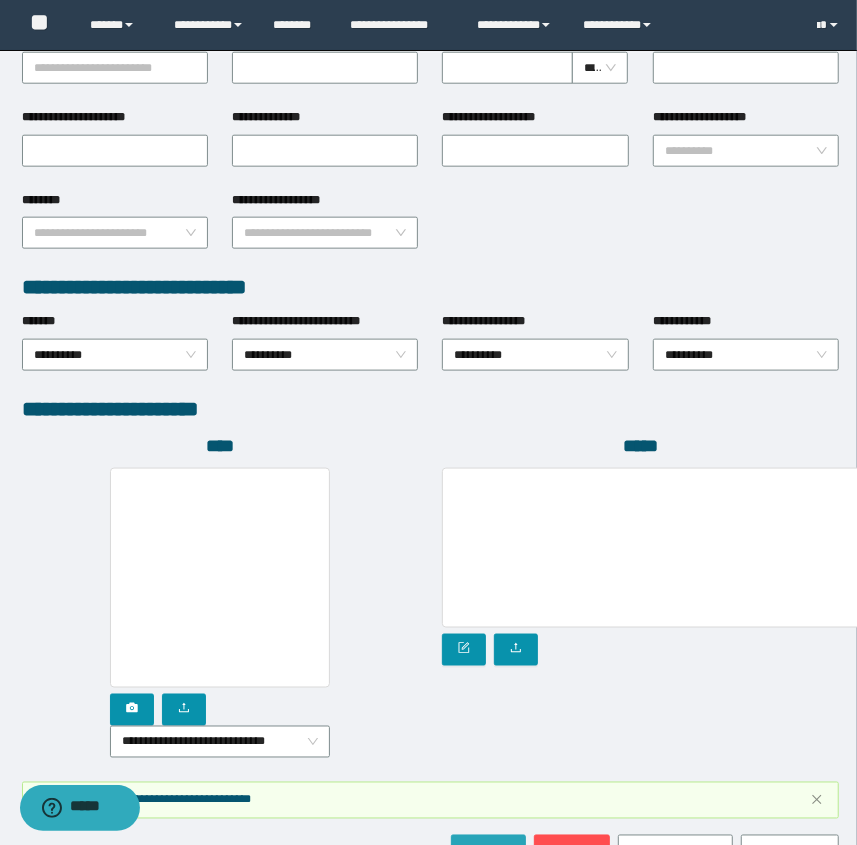 scroll, scrollTop: 994, scrollLeft: 0, axis: vertical 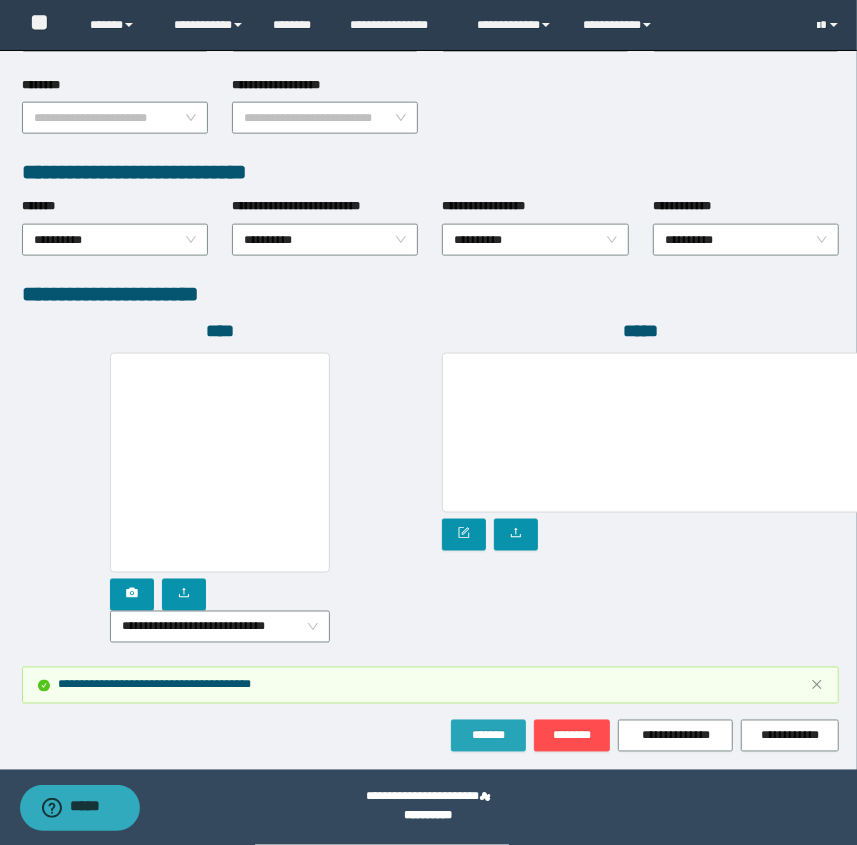 click on "*******" at bounding box center (488, 736) 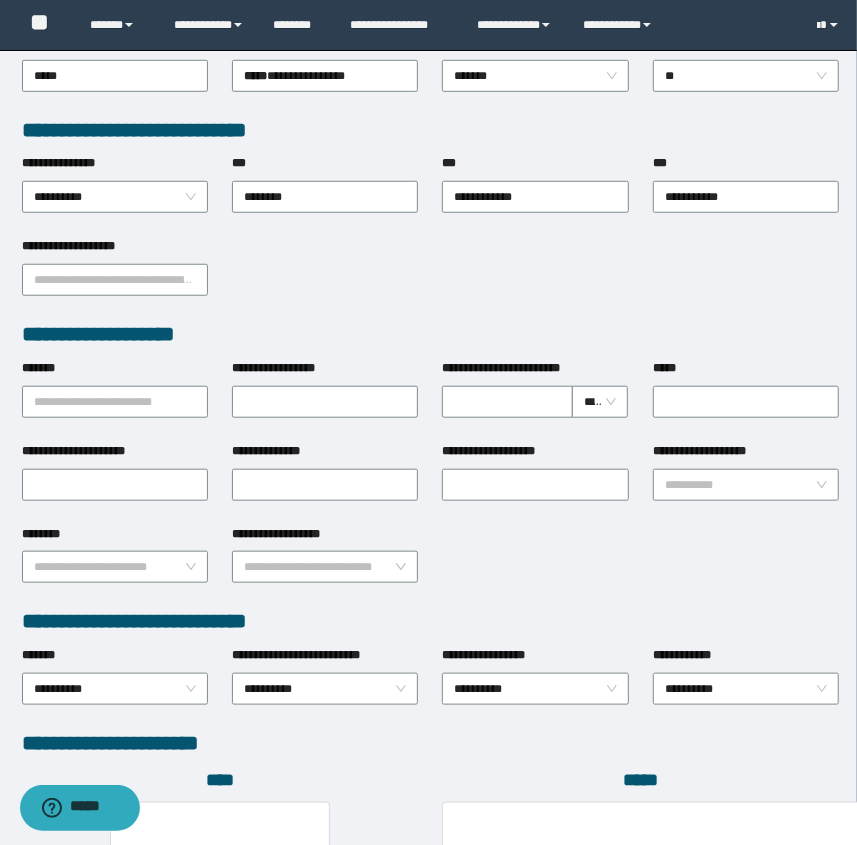 scroll, scrollTop: 994, scrollLeft: 0, axis: vertical 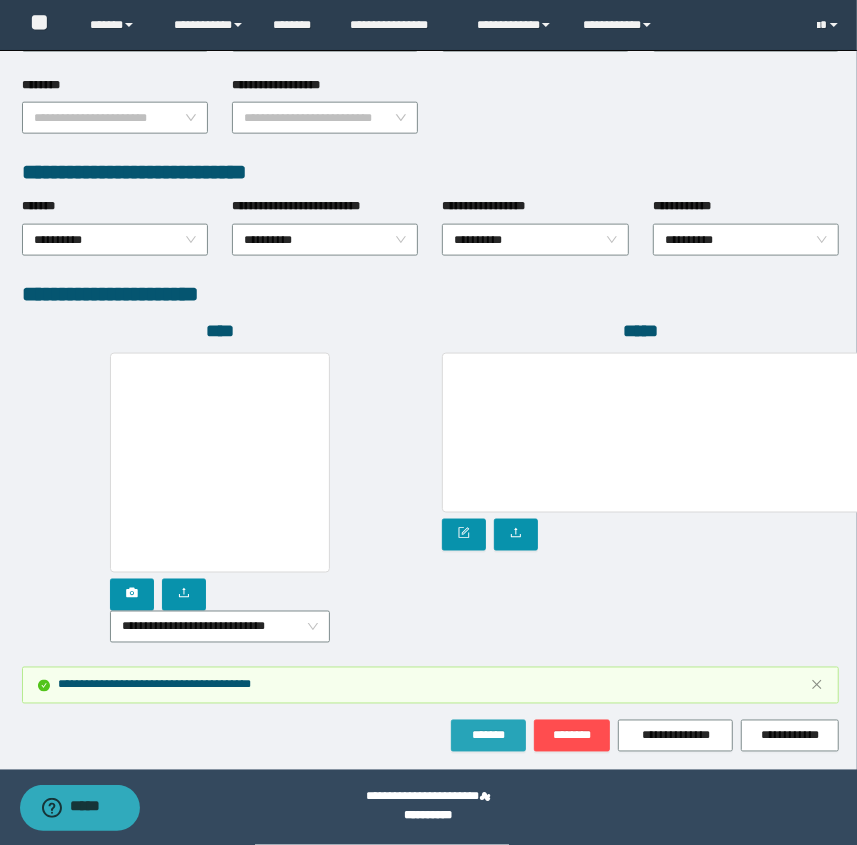 click on "*******" at bounding box center [488, 736] 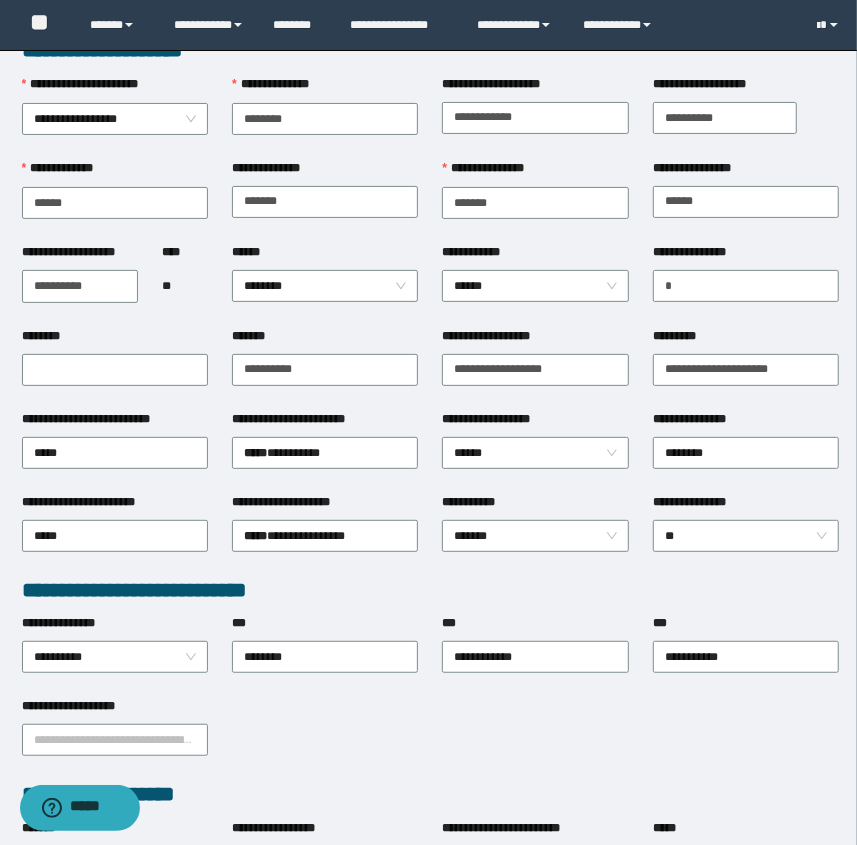 scroll, scrollTop: 0, scrollLeft: 0, axis: both 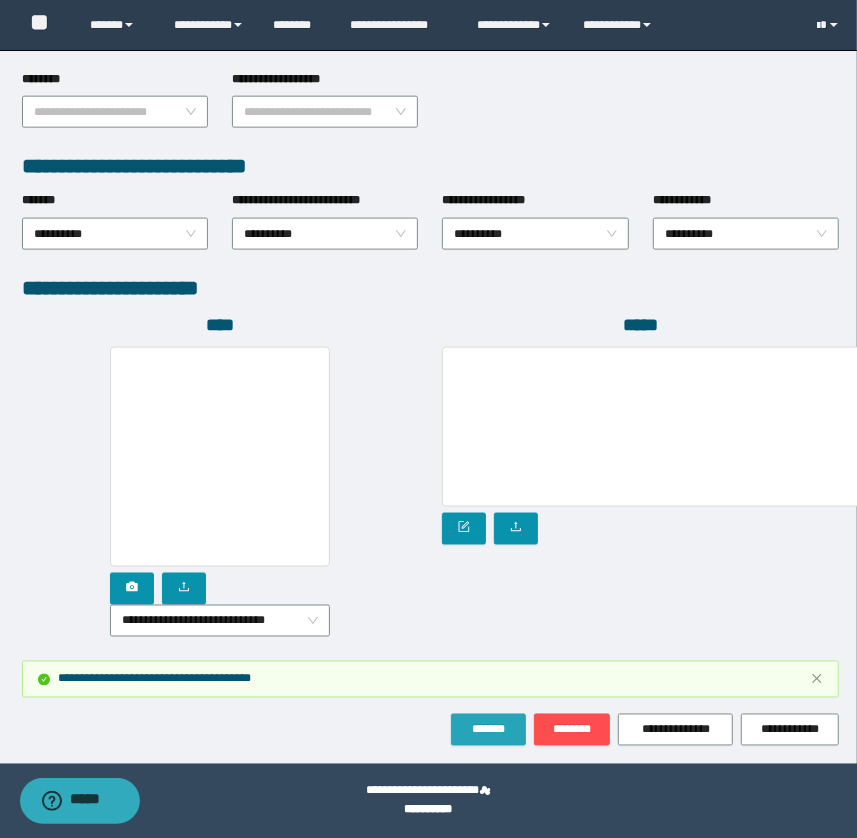 click on "*******" at bounding box center (488, 730) 